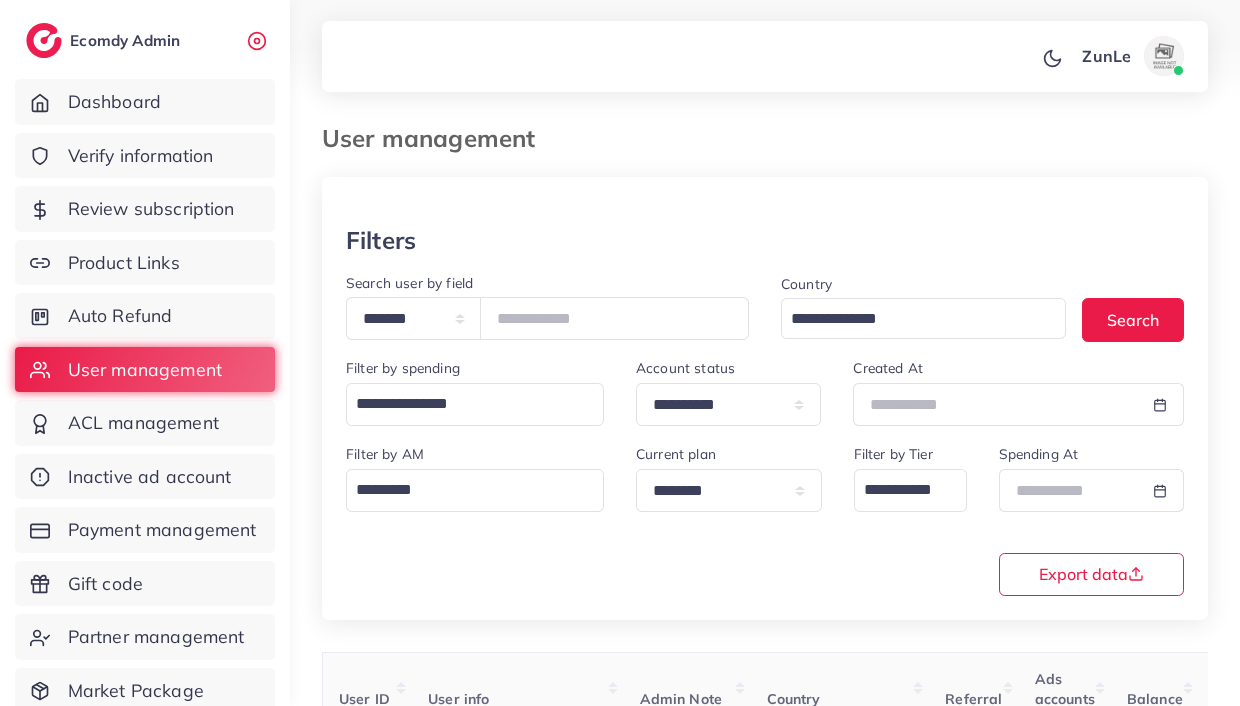 scroll, scrollTop: 173, scrollLeft: 0, axis: vertical 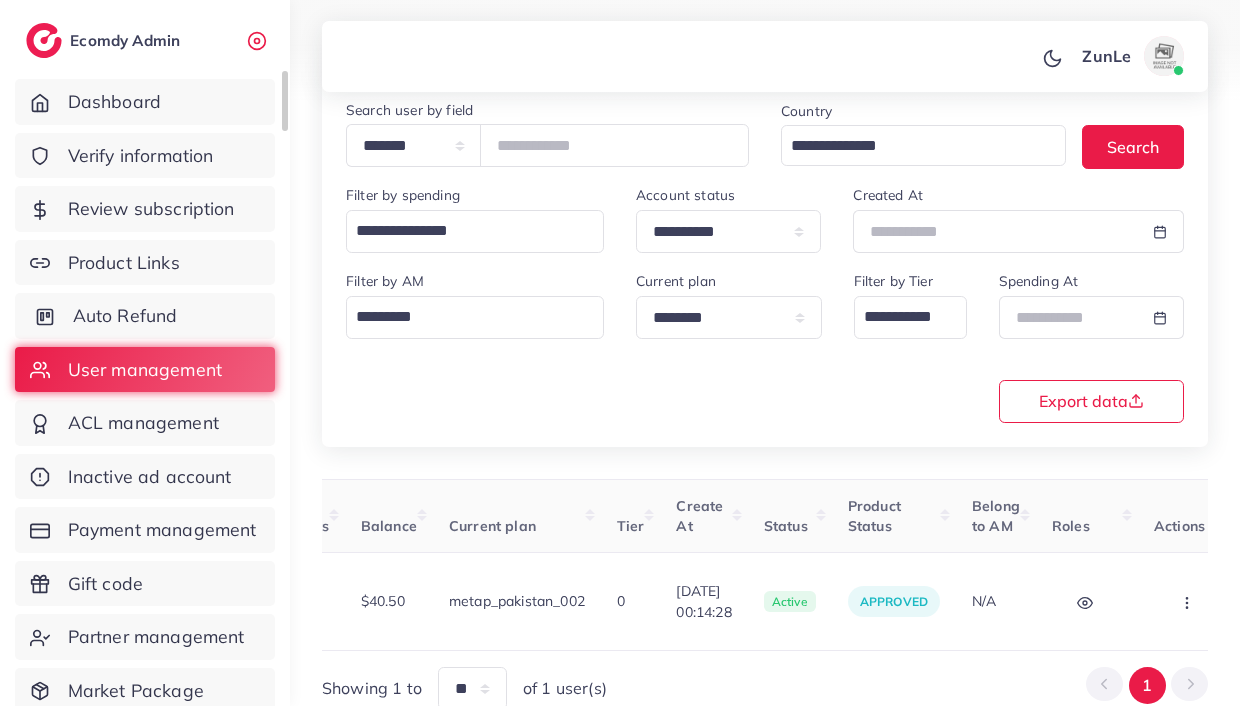 click on "Auto Refund" at bounding box center [125, 316] 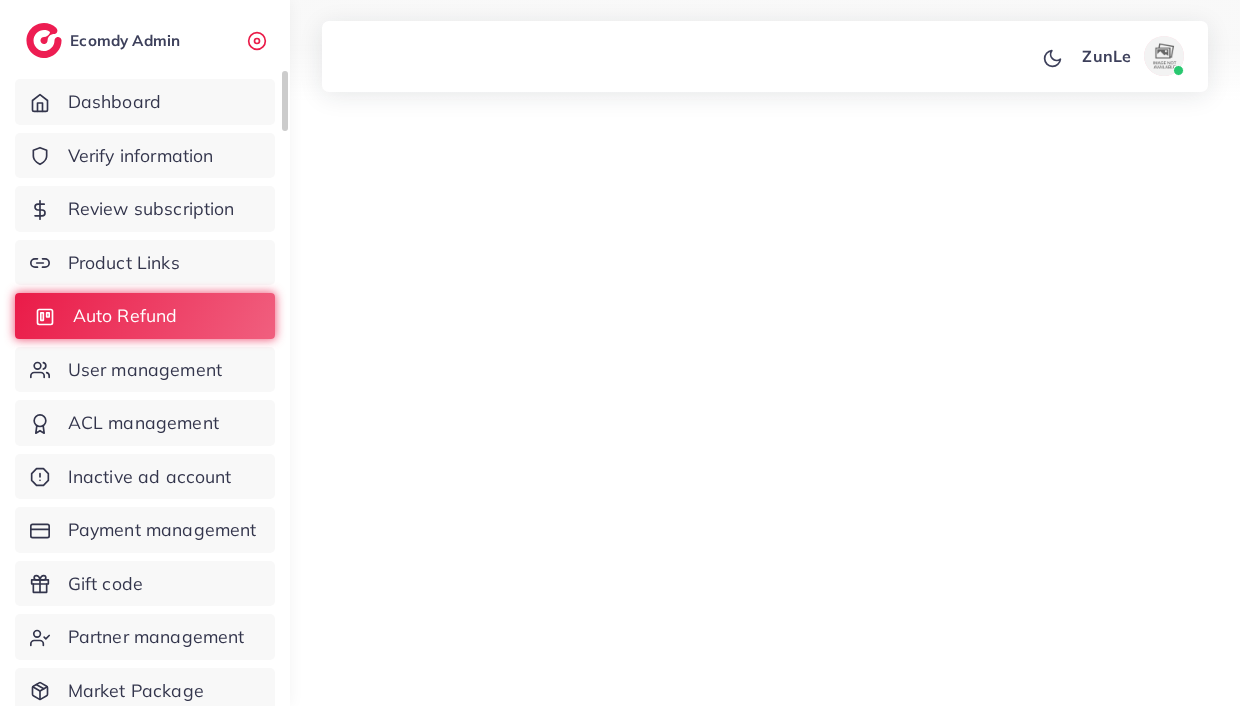 scroll, scrollTop: 0, scrollLeft: 0, axis: both 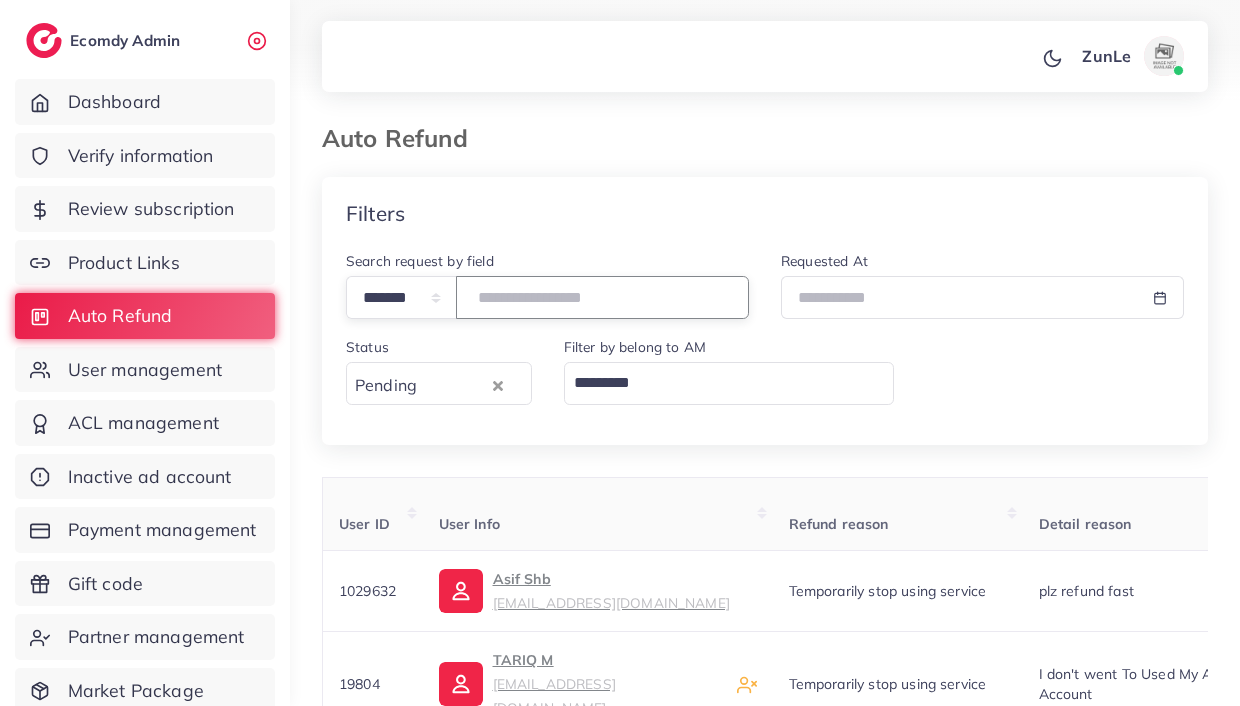 click at bounding box center (602, 297) 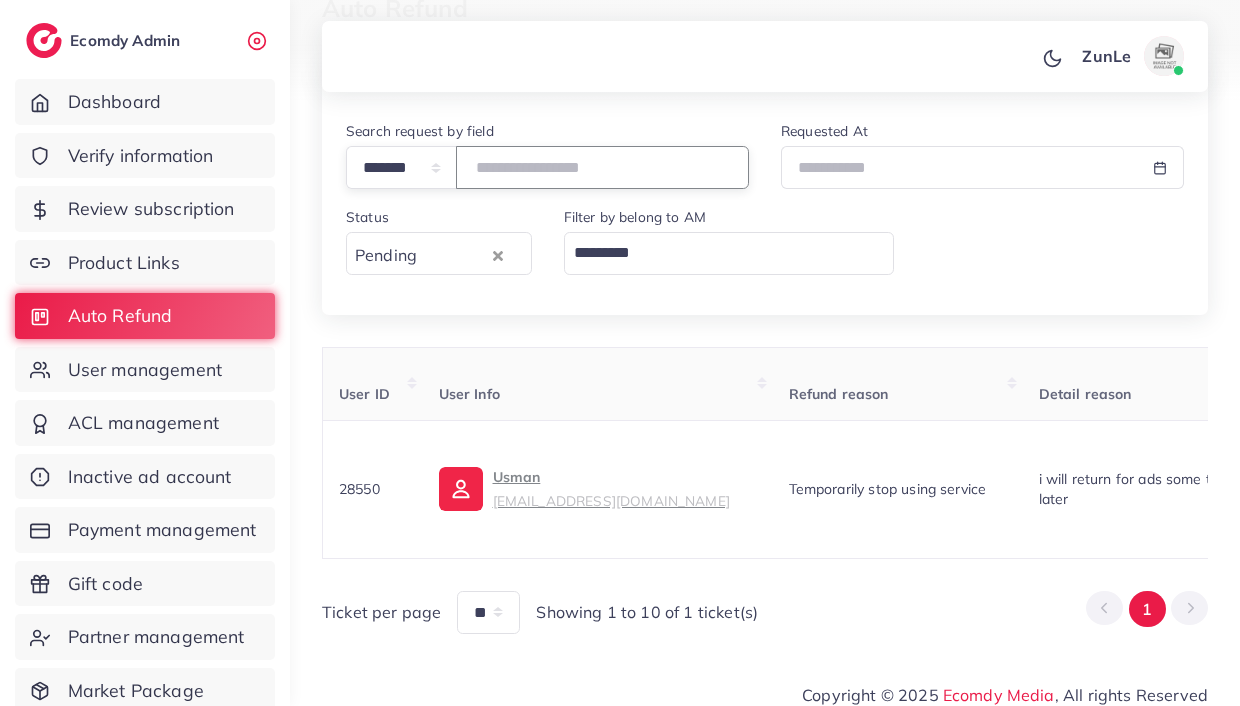 scroll, scrollTop: 152, scrollLeft: 0, axis: vertical 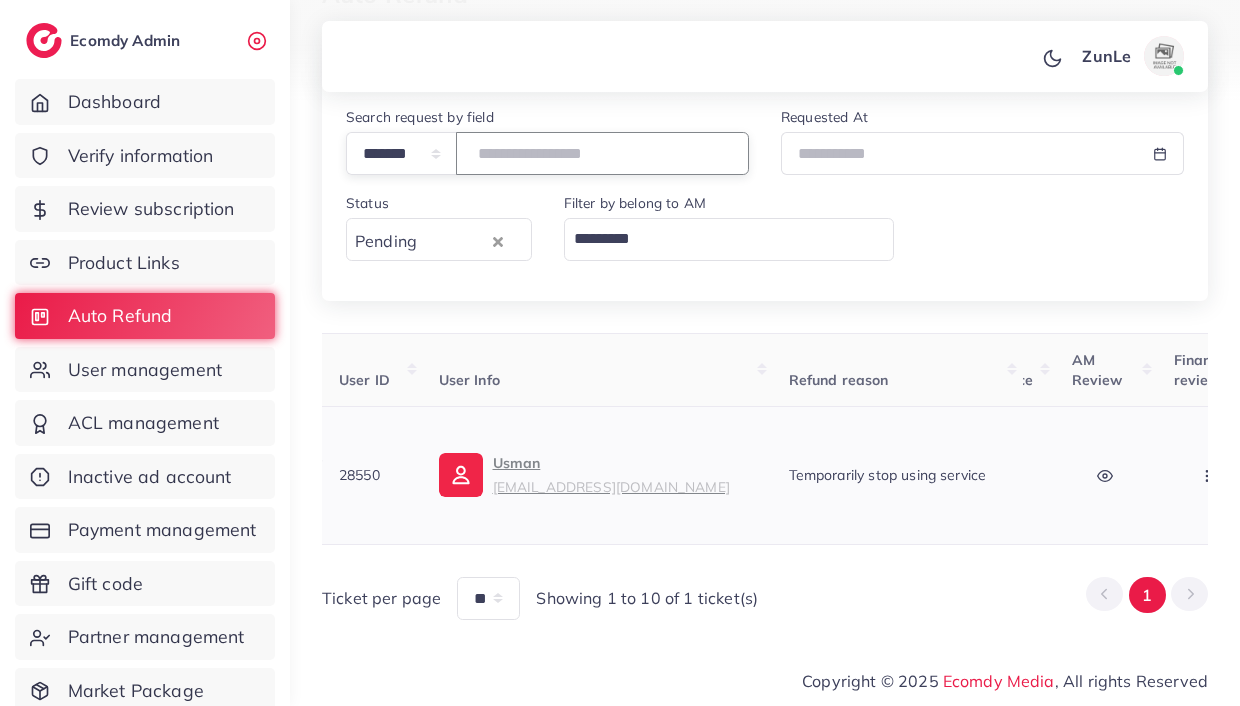 click 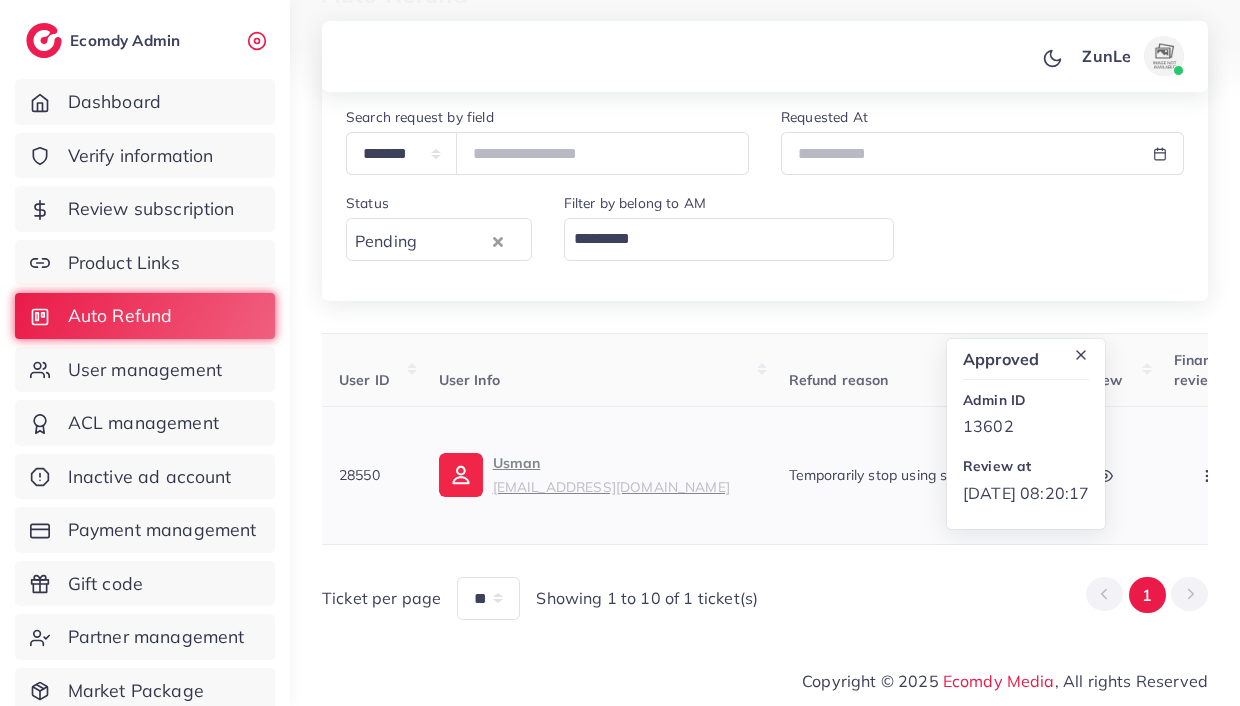 click 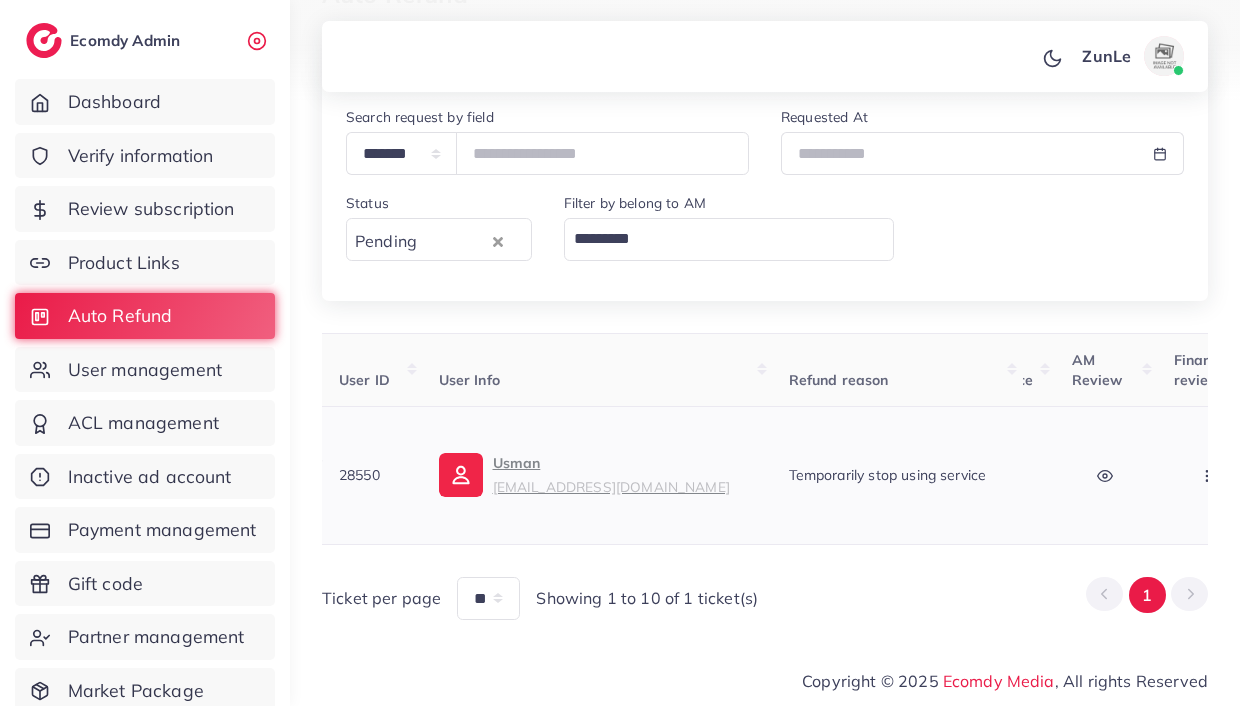 click on "28550" at bounding box center (359, 475) 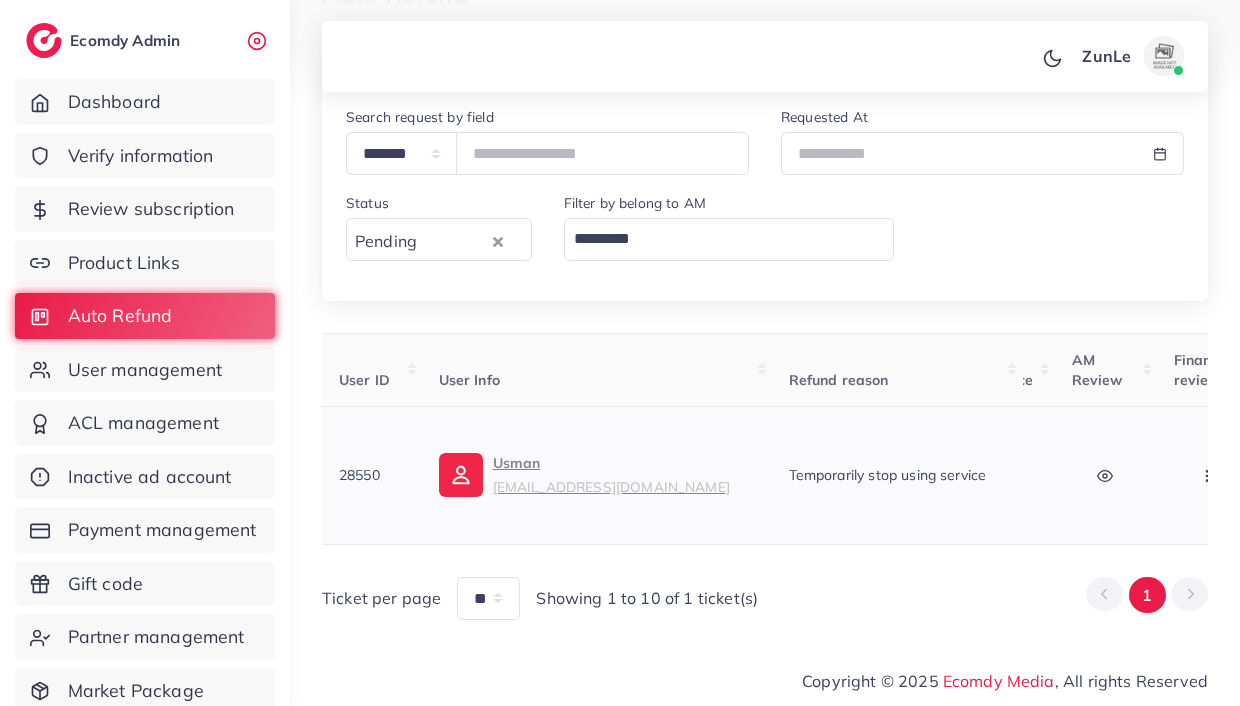 copy on "28550" 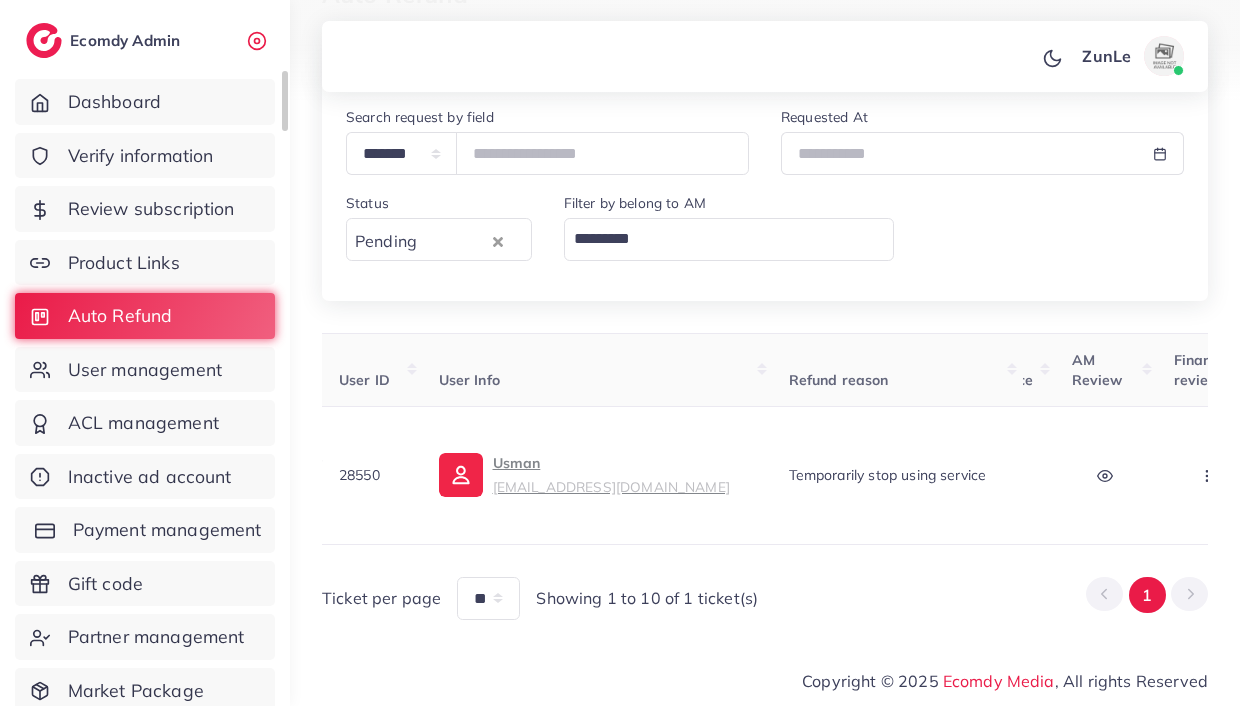 click on "Payment management" at bounding box center [167, 530] 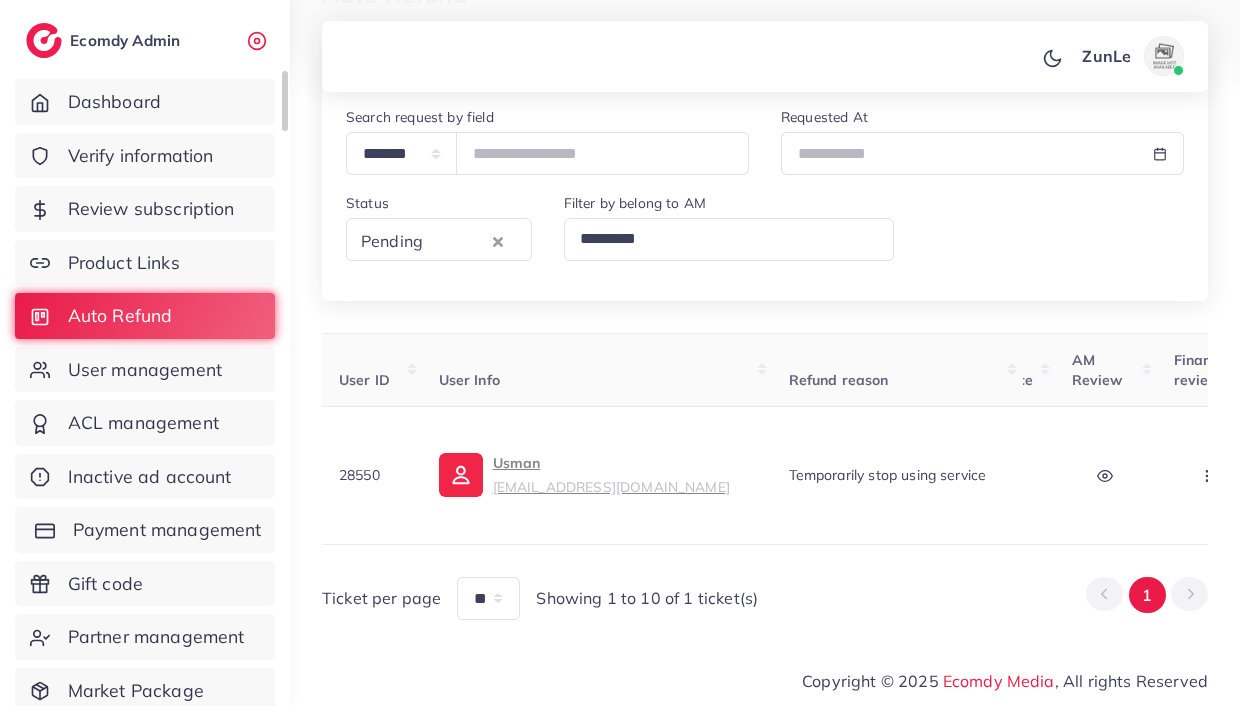 click on "Payment management" at bounding box center (145, 530) 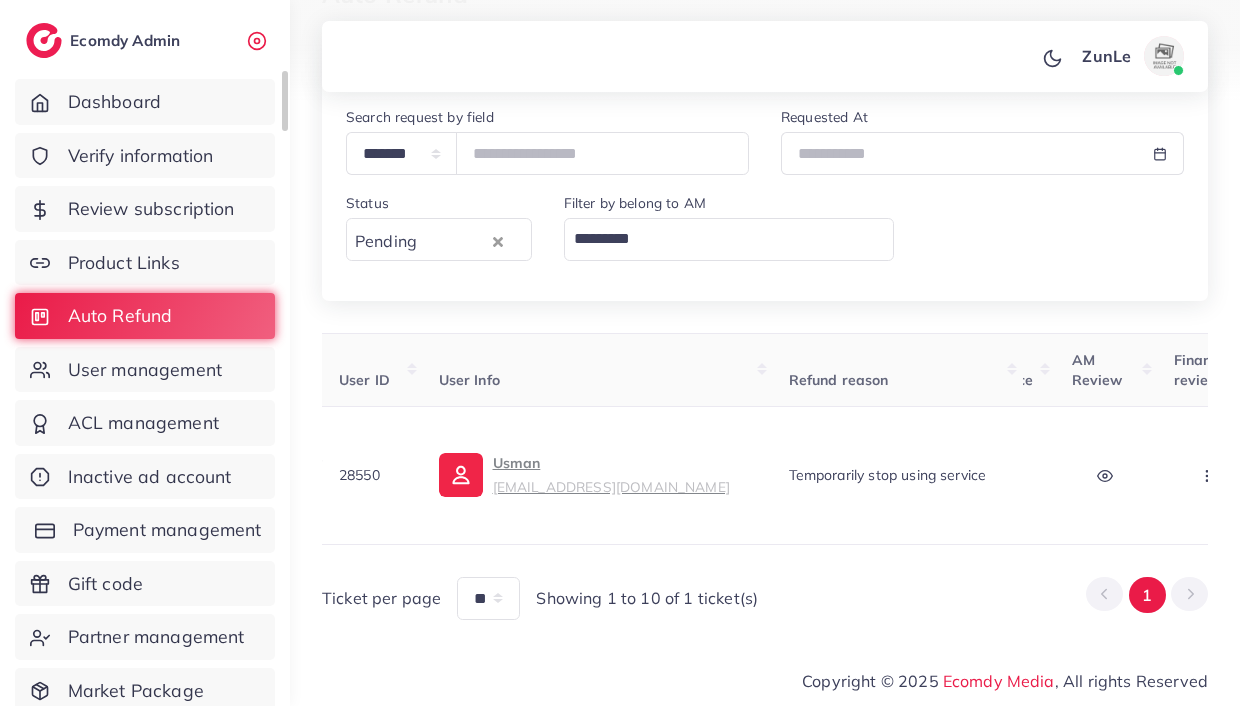 click on "Payment management" at bounding box center [167, 530] 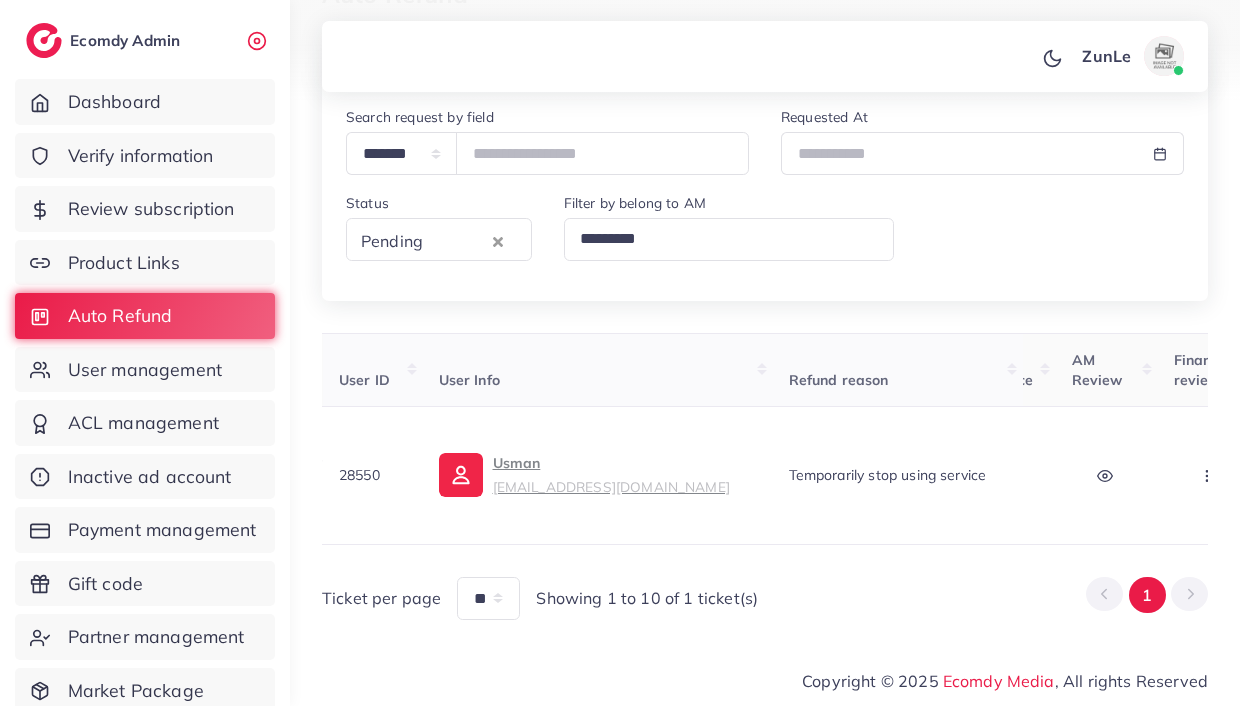 scroll, scrollTop: 0, scrollLeft: 0, axis: both 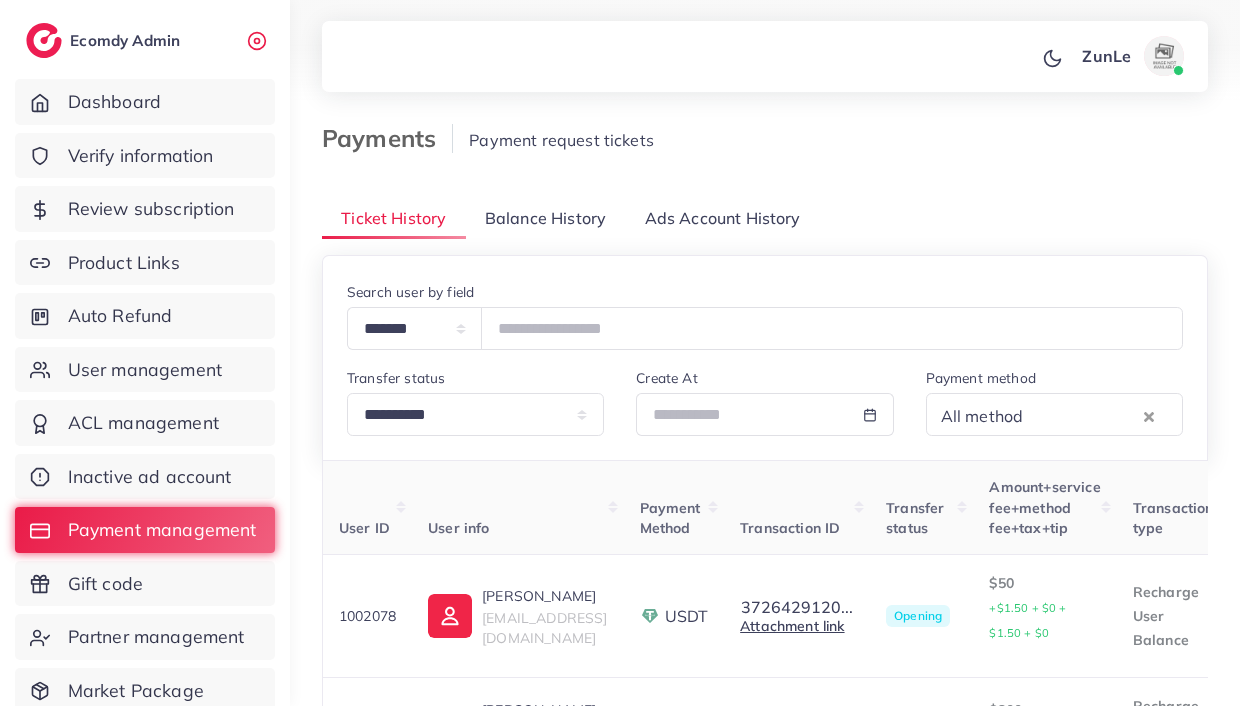 click on "Balance History" at bounding box center [545, 218] 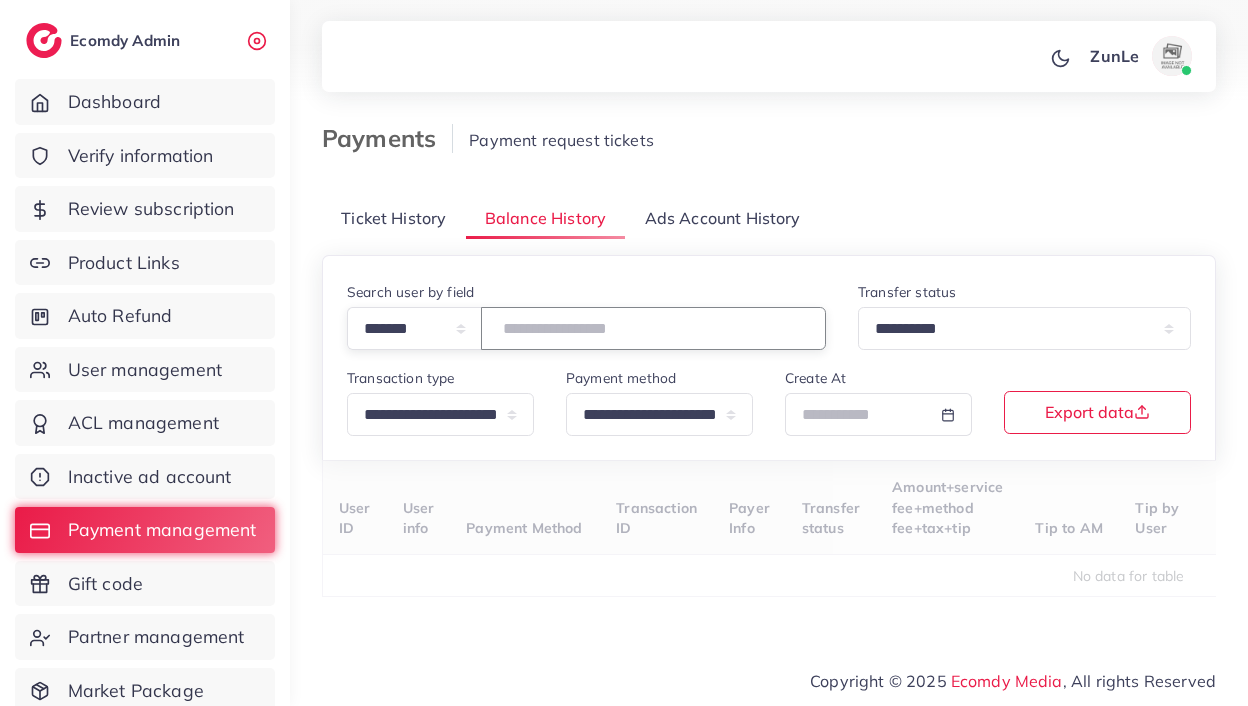 click at bounding box center (653, 328) 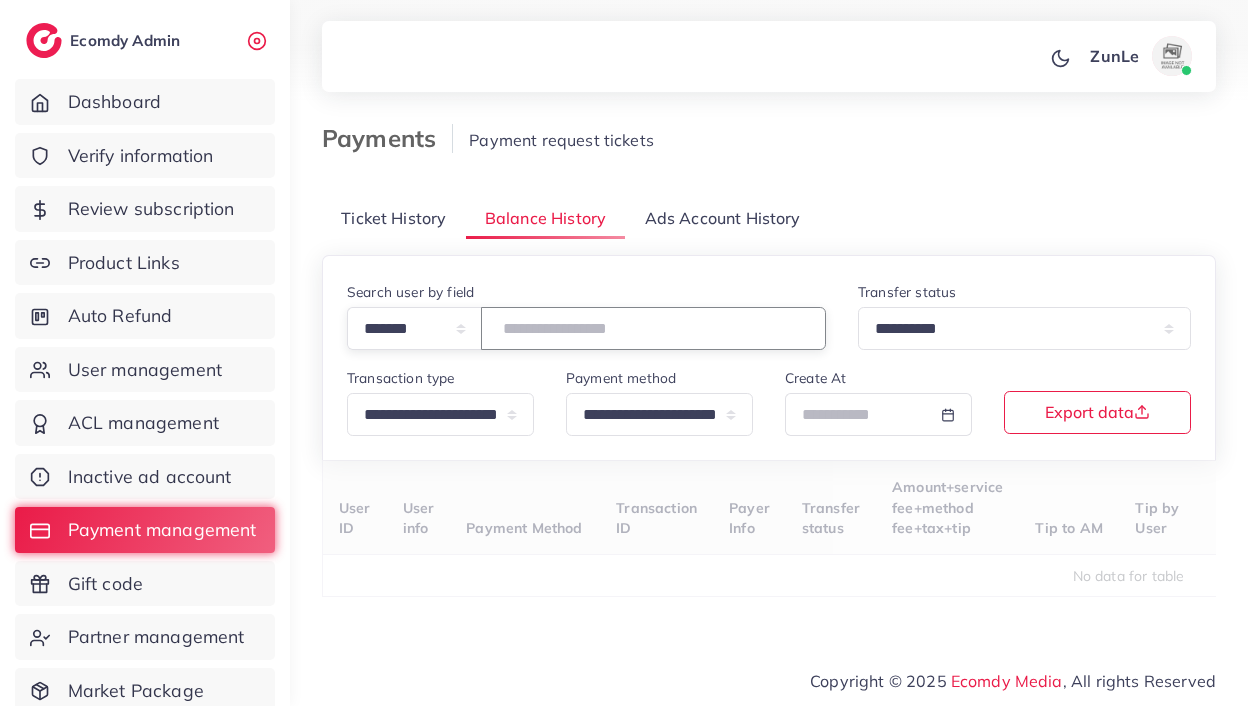 type on "****" 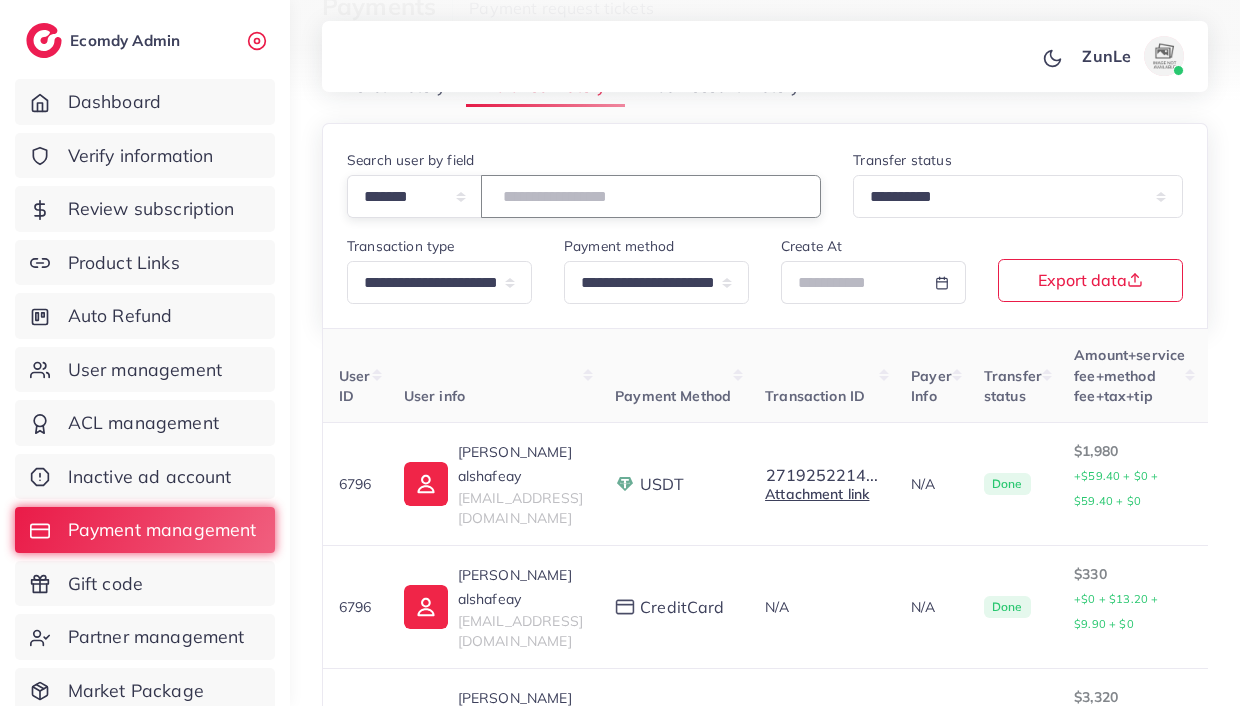 scroll, scrollTop: 159, scrollLeft: 0, axis: vertical 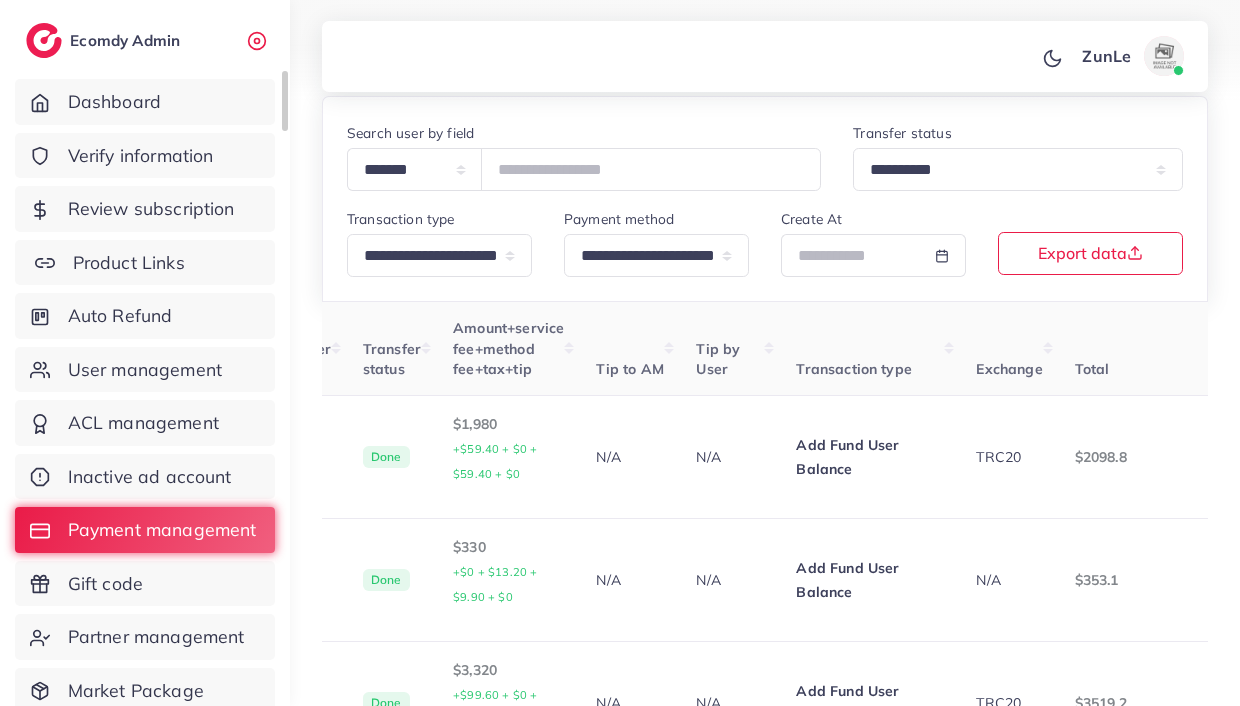 click on "Product Links" at bounding box center [129, 263] 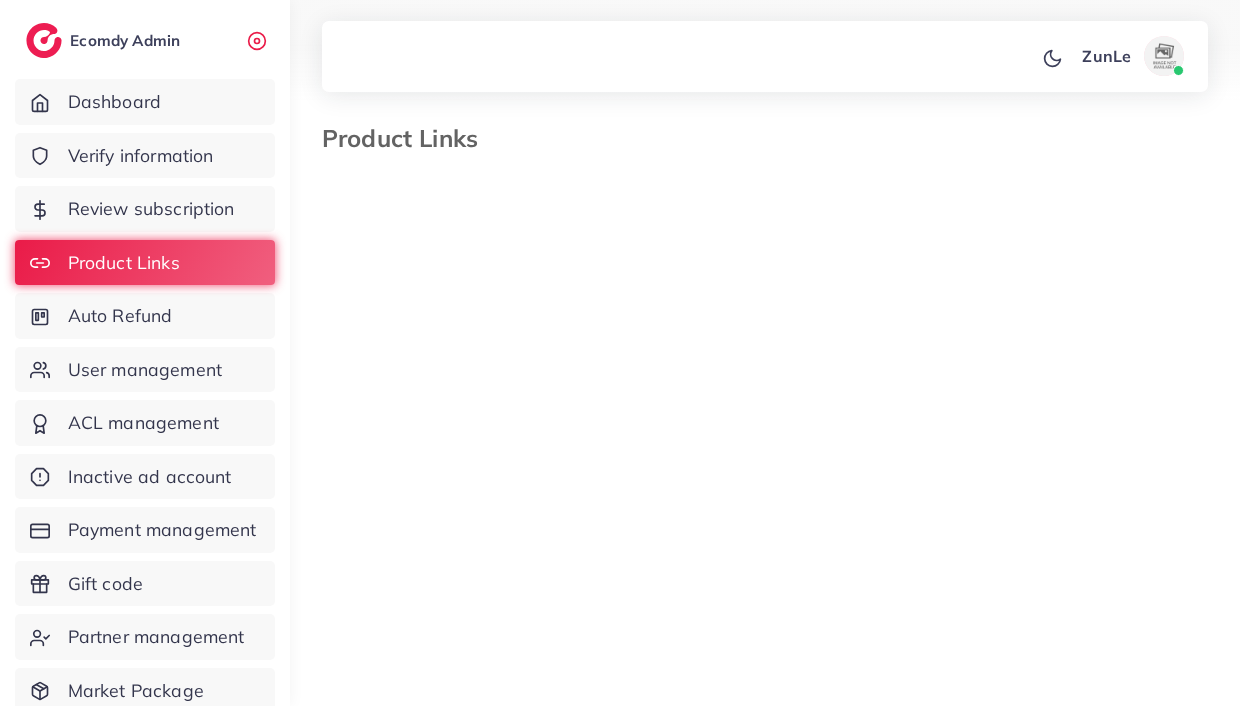 select on "*********" 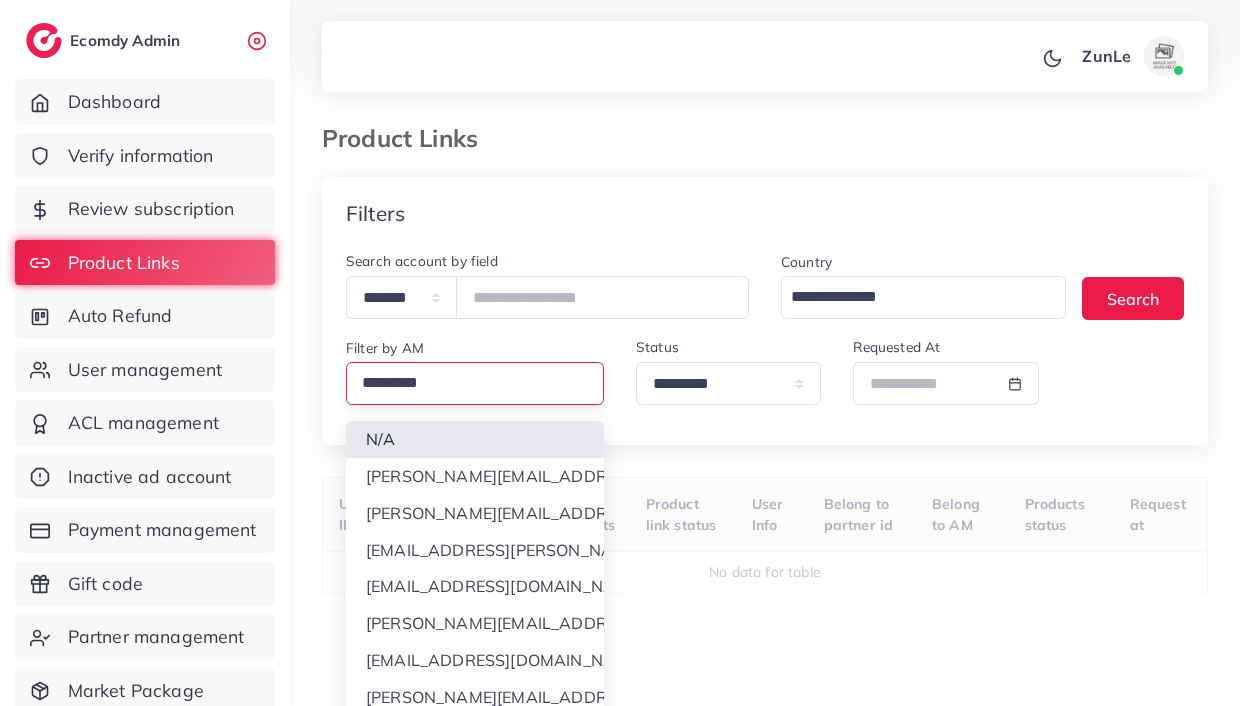 click at bounding box center (473, 383) 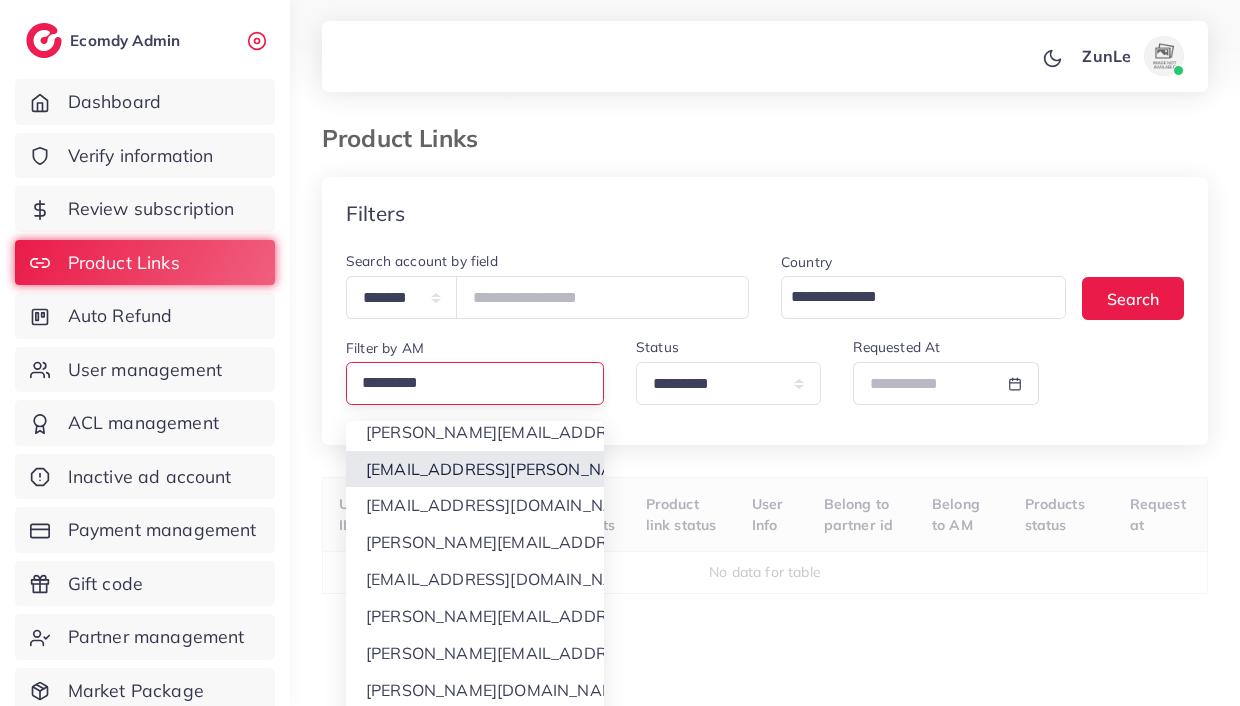 scroll, scrollTop: 118, scrollLeft: 0, axis: vertical 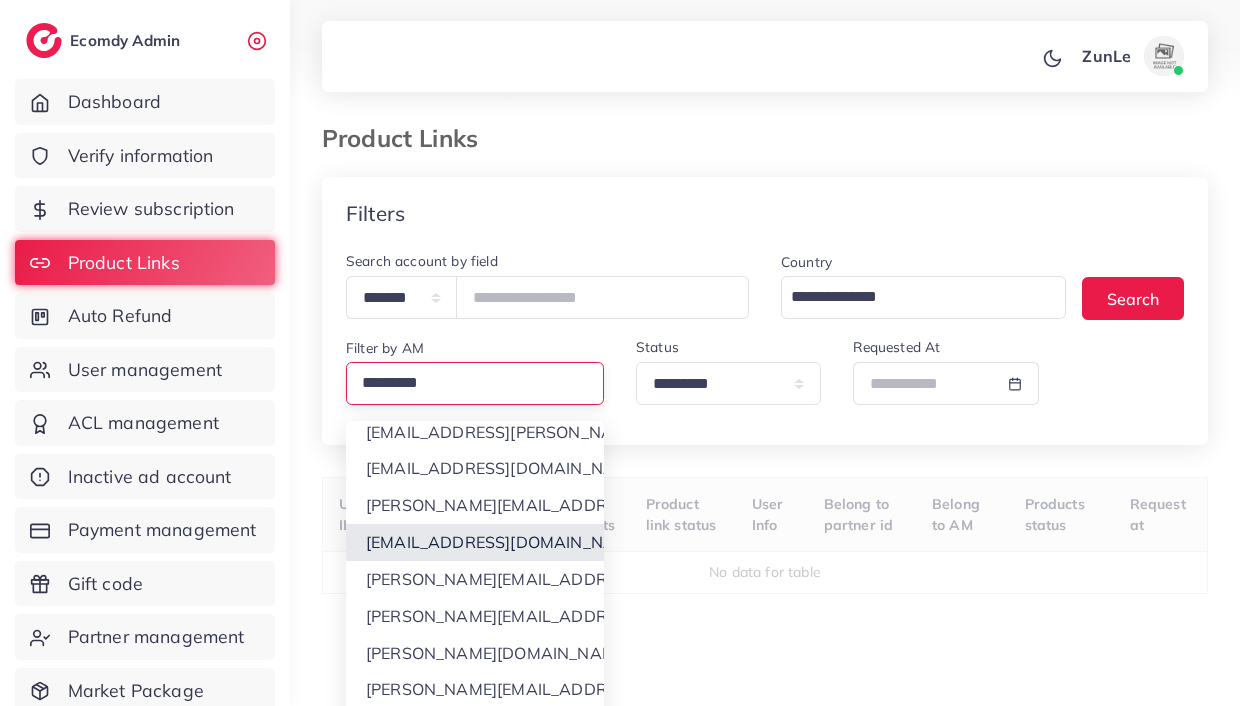 click on "**********" at bounding box center [765, 486] 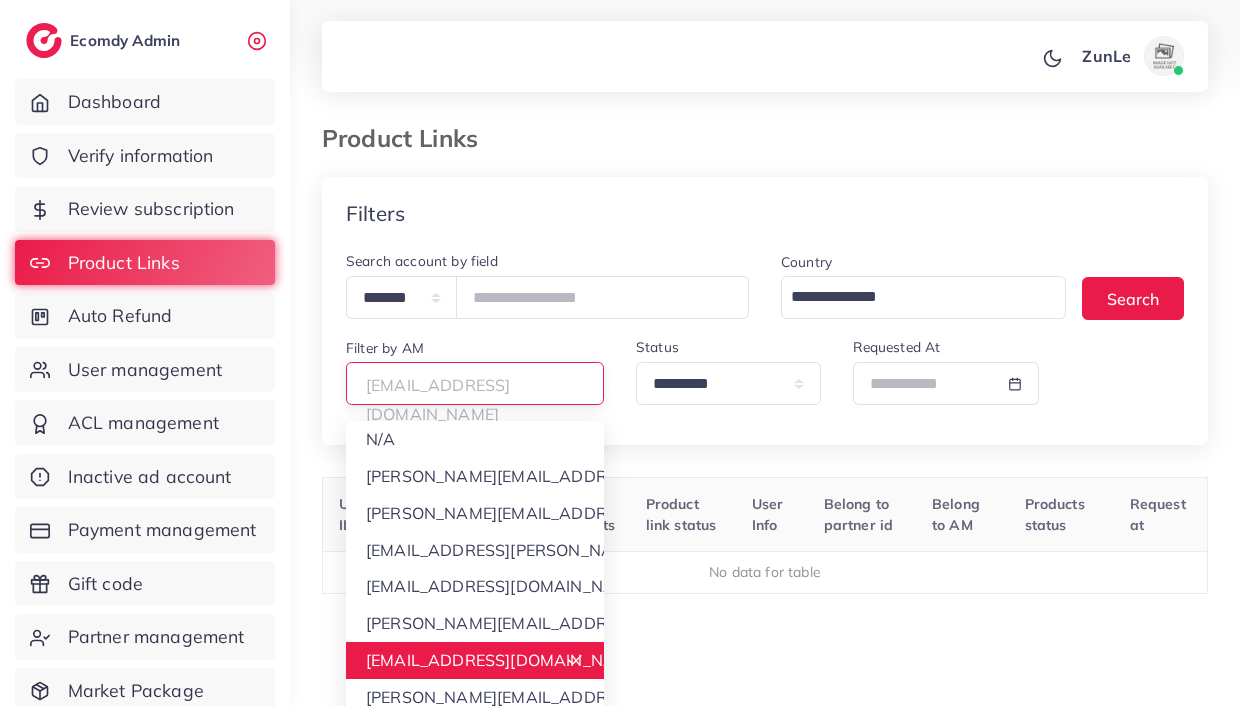 click on "ibom711@gmail.com" at bounding box center [473, 383] 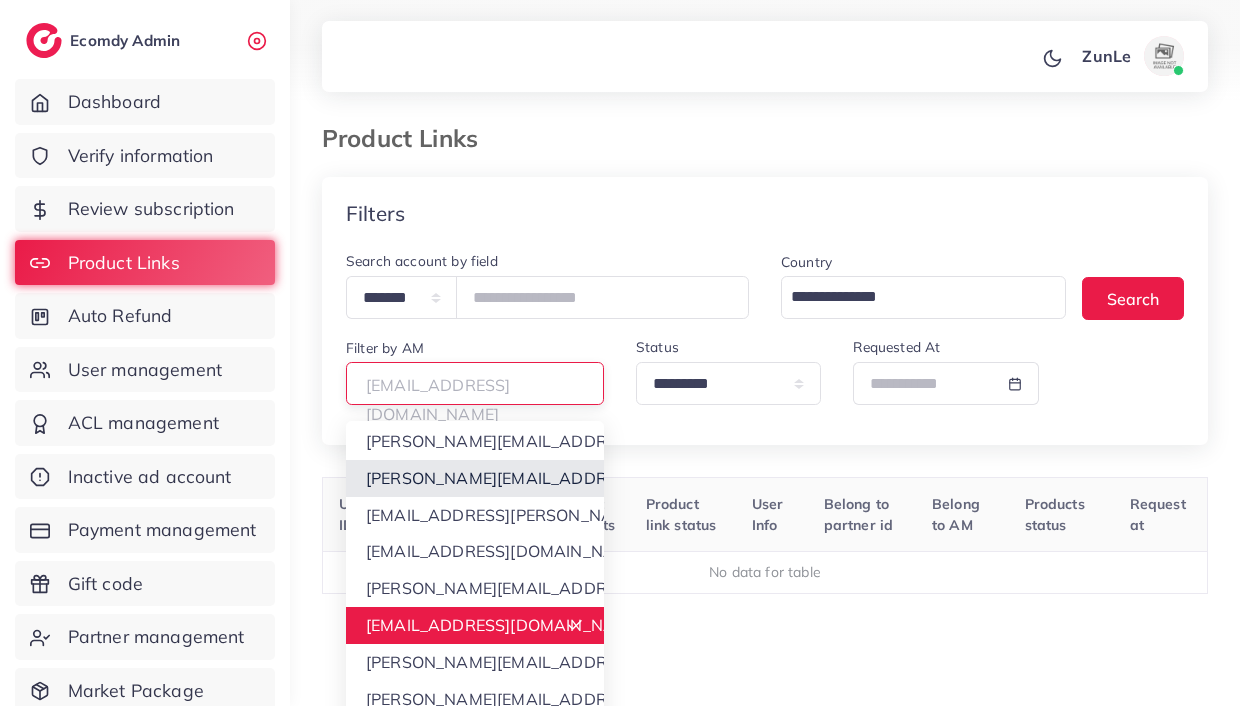 scroll, scrollTop: 39, scrollLeft: 0, axis: vertical 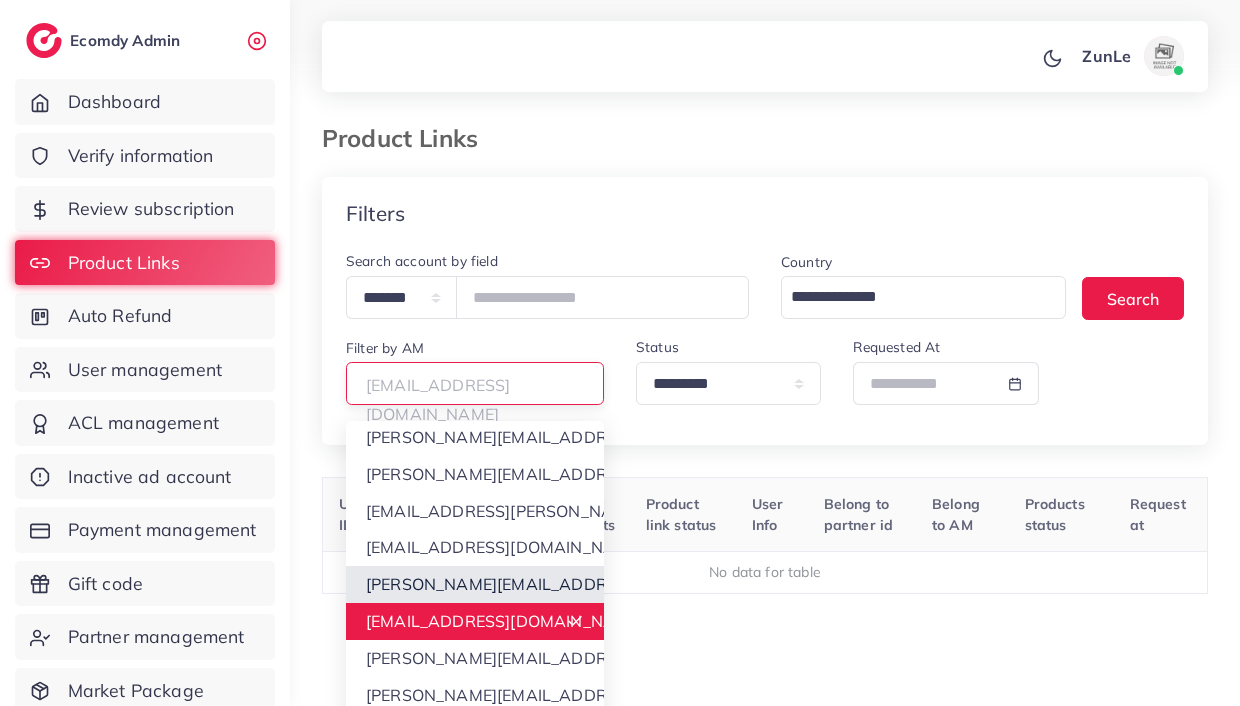 click on "**********" at bounding box center (765, 486) 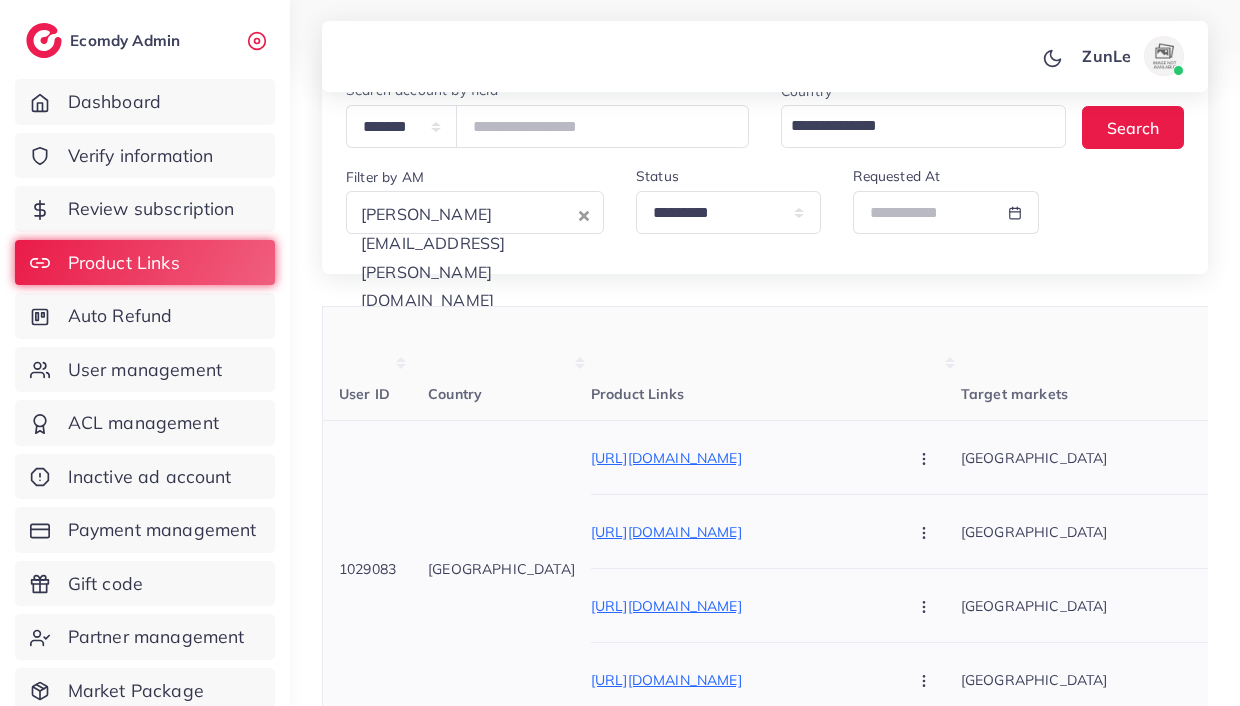 scroll, scrollTop: 196, scrollLeft: 0, axis: vertical 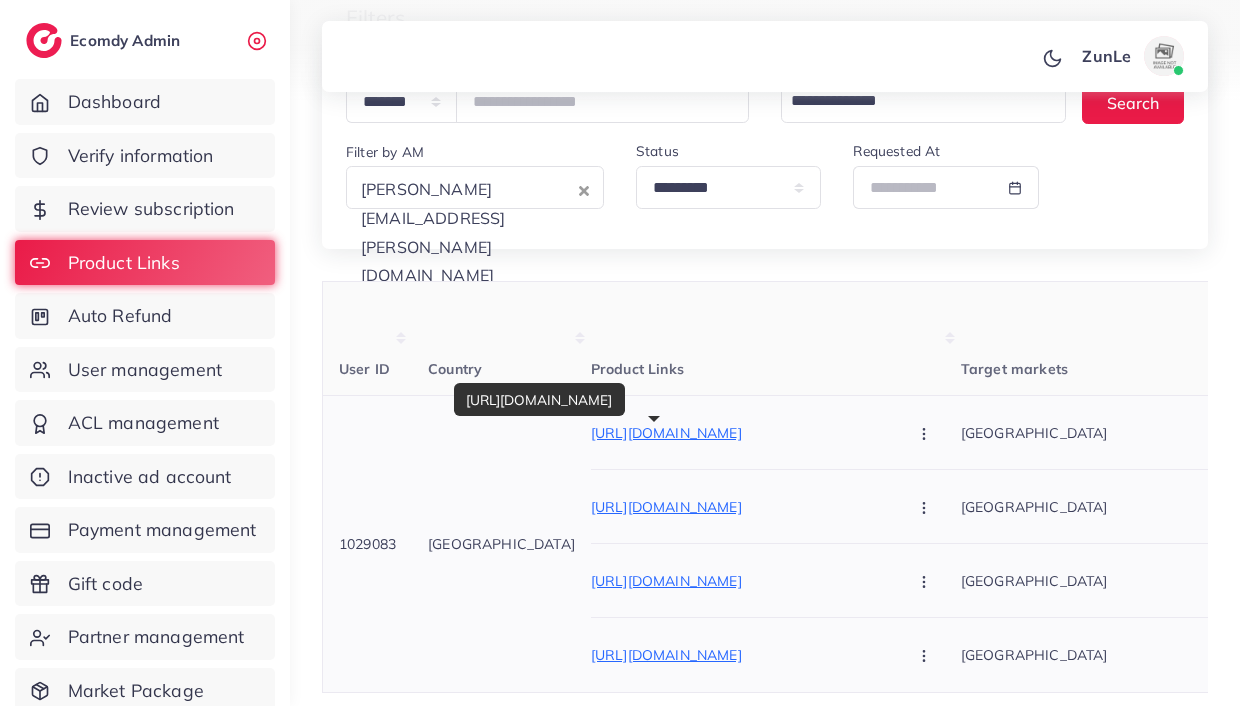 click on "https://colorcrush.store/products/fv-foundation-100-original" at bounding box center (741, 433) 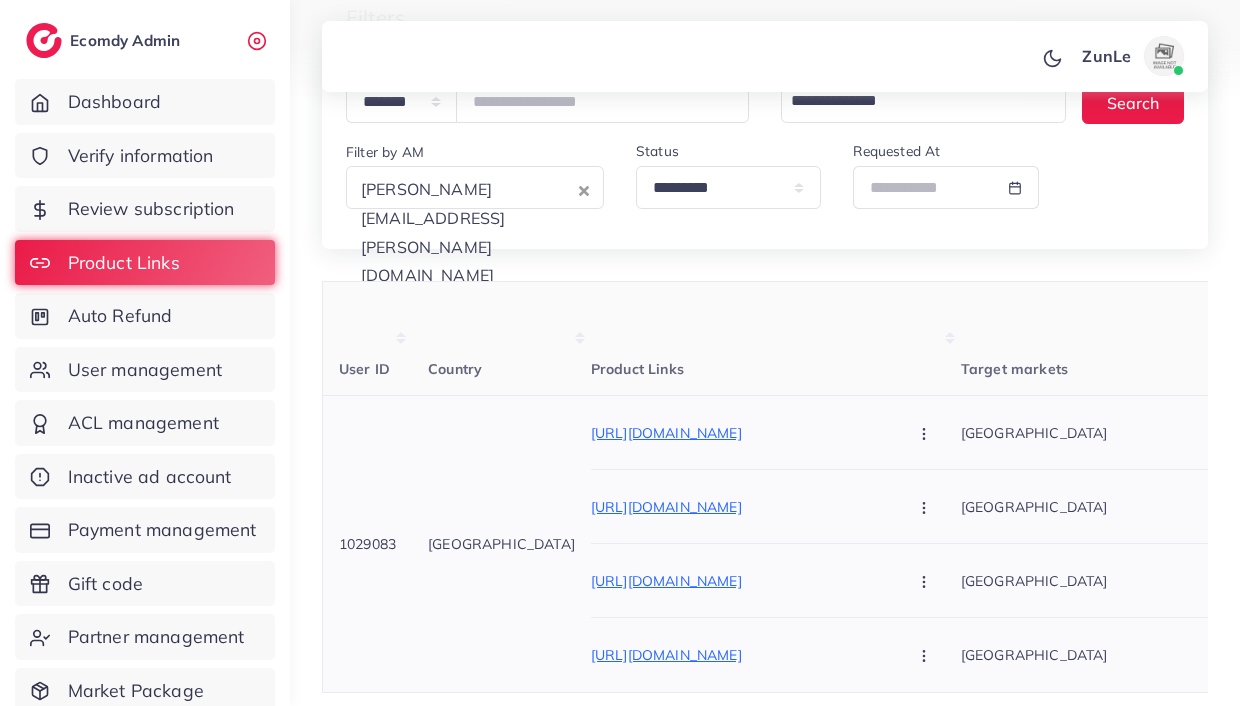 click at bounding box center (926, 432) 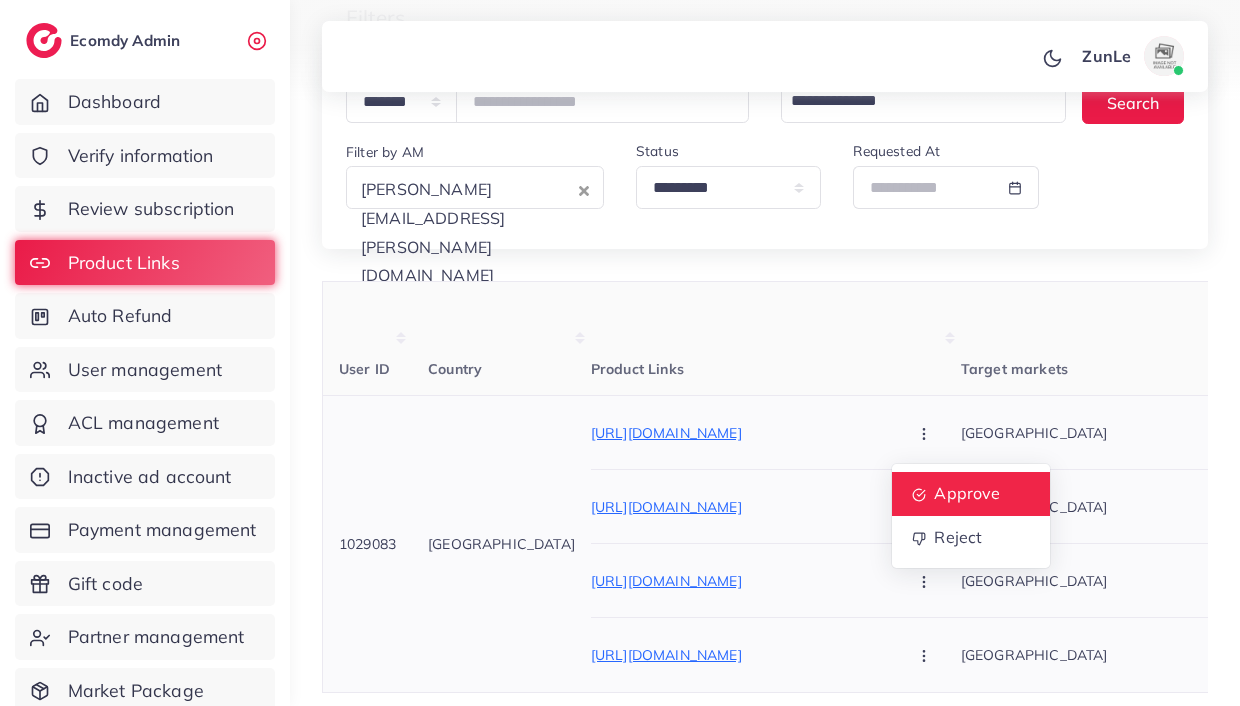 click on "Approve" at bounding box center [971, 494] 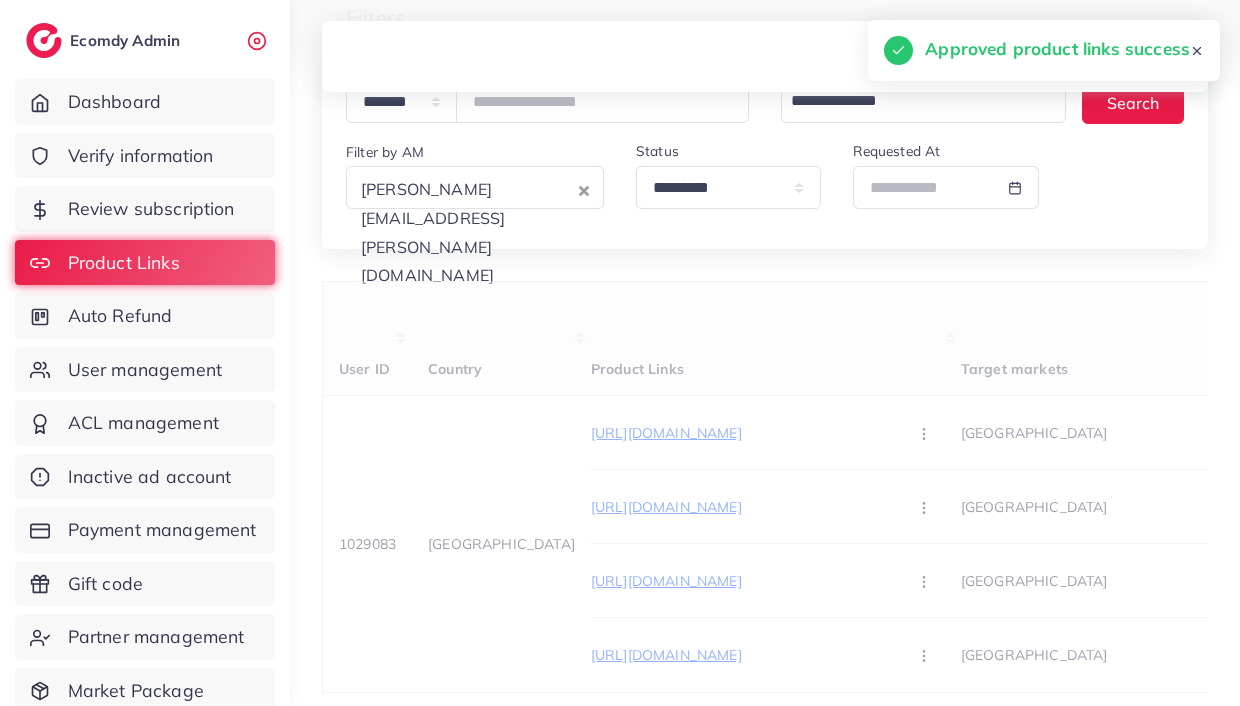 scroll, scrollTop: 175, scrollLeft: 0, axis: vertical 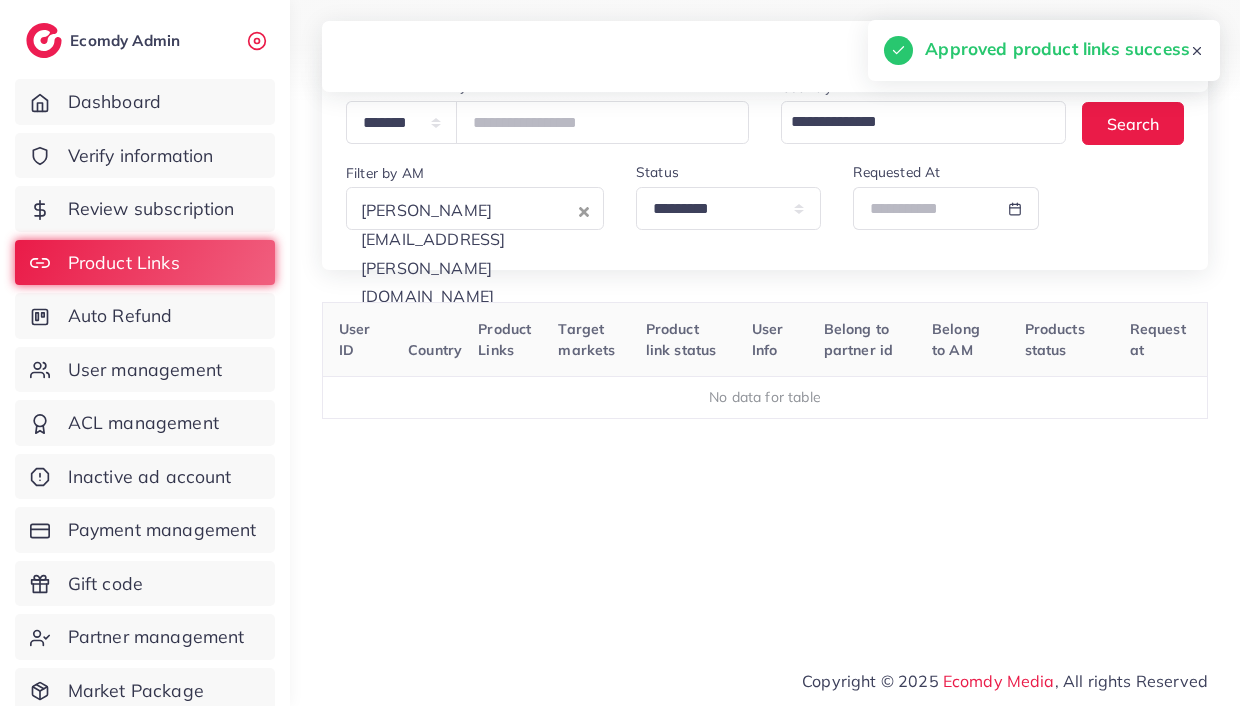 click on "khang.nguyen@ecomdy.com" at bounding box center [464, 208] 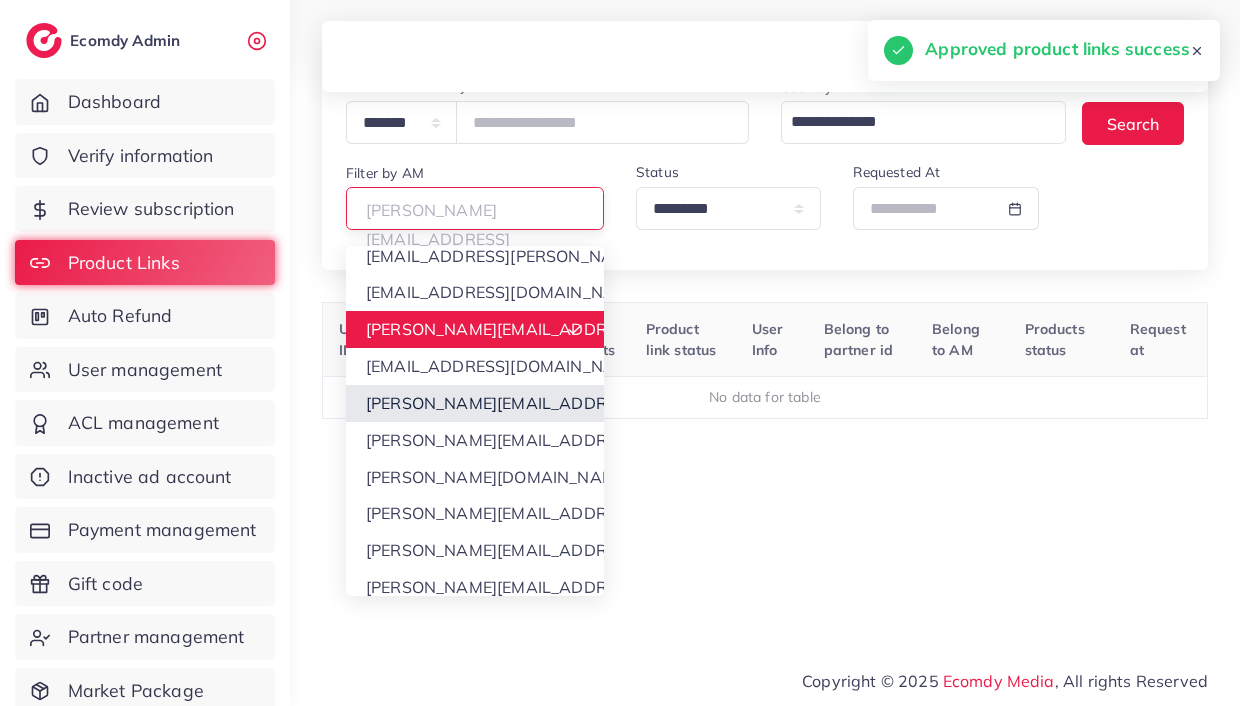 scroll, scrollTop: 131, scrollLeft: 0, axis: vertical 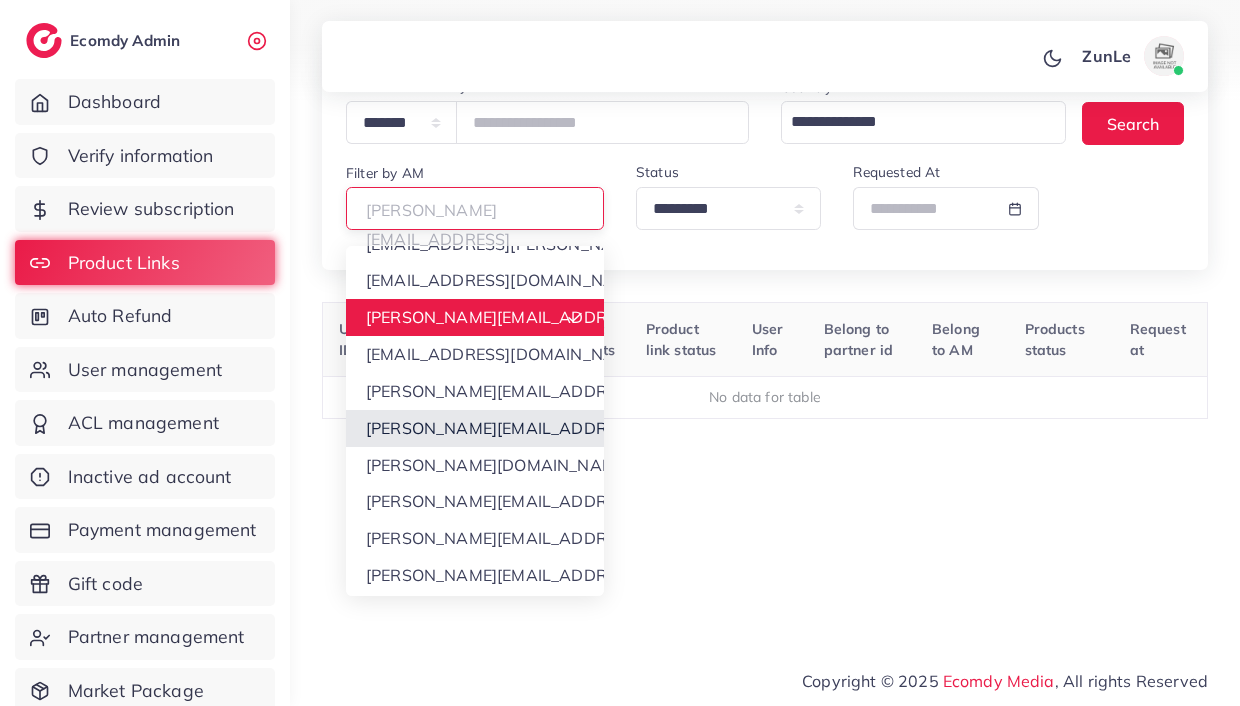 click on "**********" at bounding box center [765, 311] 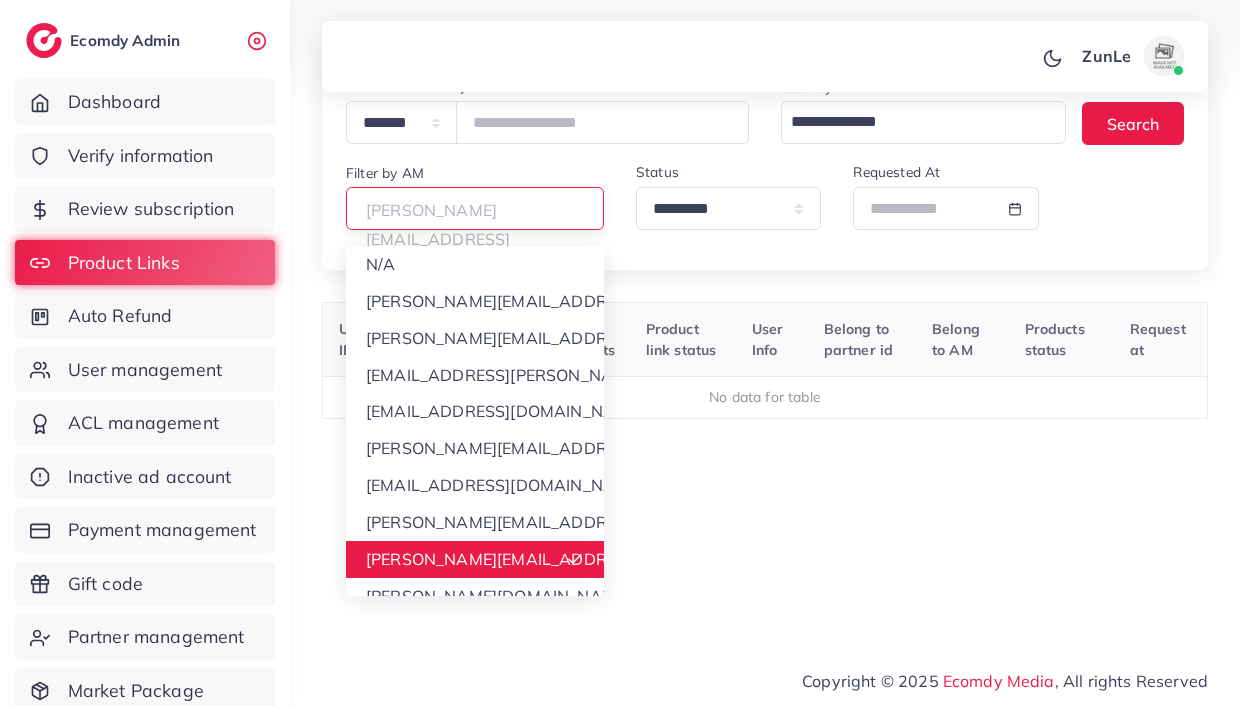 click on "trinh.trinh@ecomdy.com" at bounding box center [473, 208] 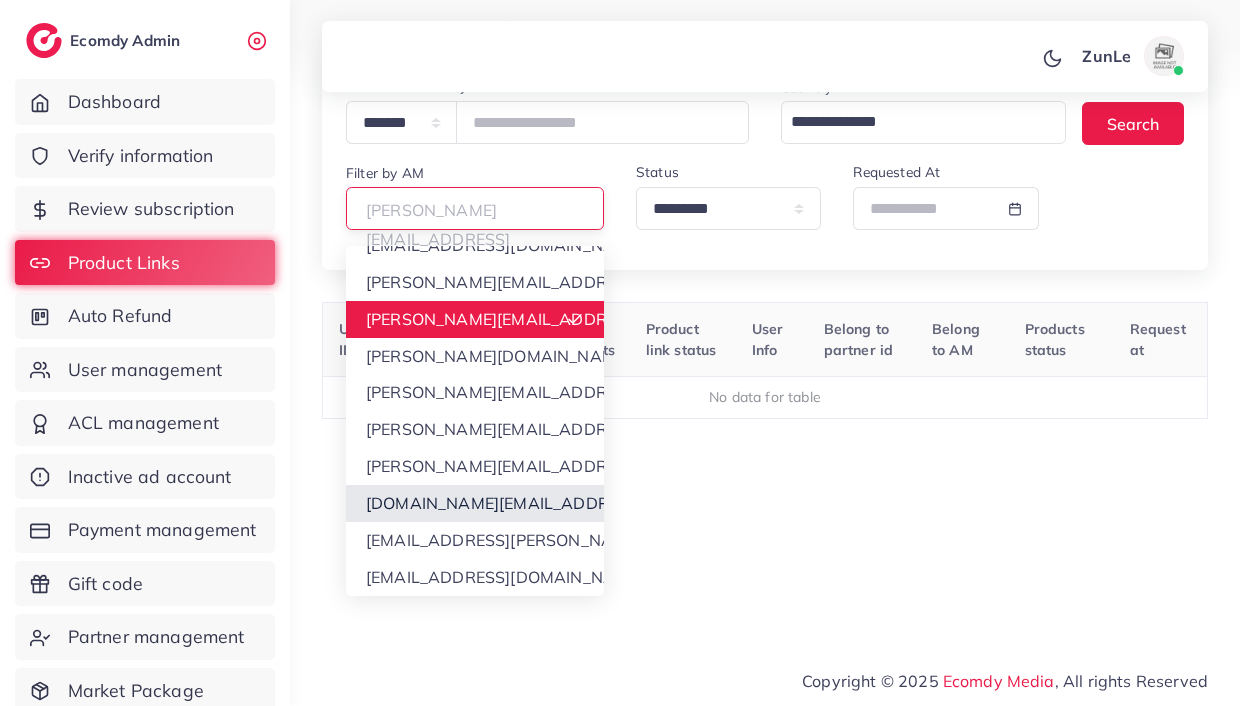 scroll, scrollTop: 259, scrollLeft: 0, axis: vertical 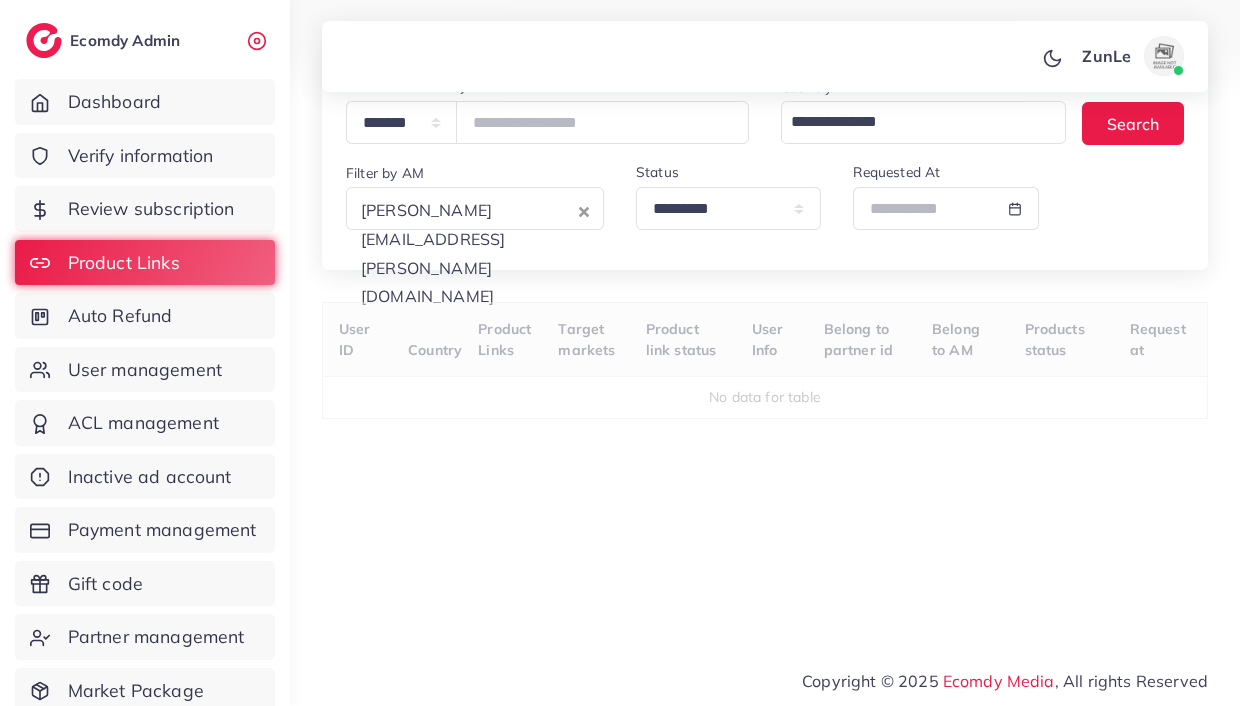 click on "**********" at bounding box center (765, 311) 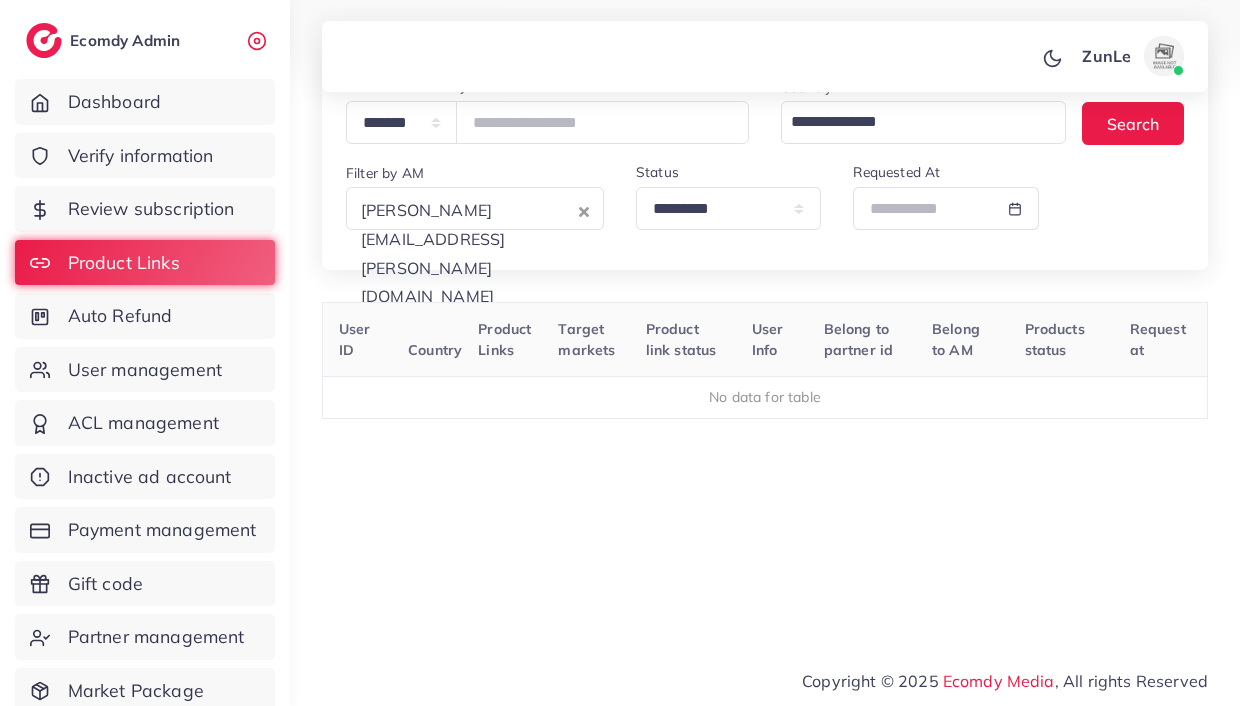 click on "thao.tran@ecomdy.com" at bounding box center [464, 208] 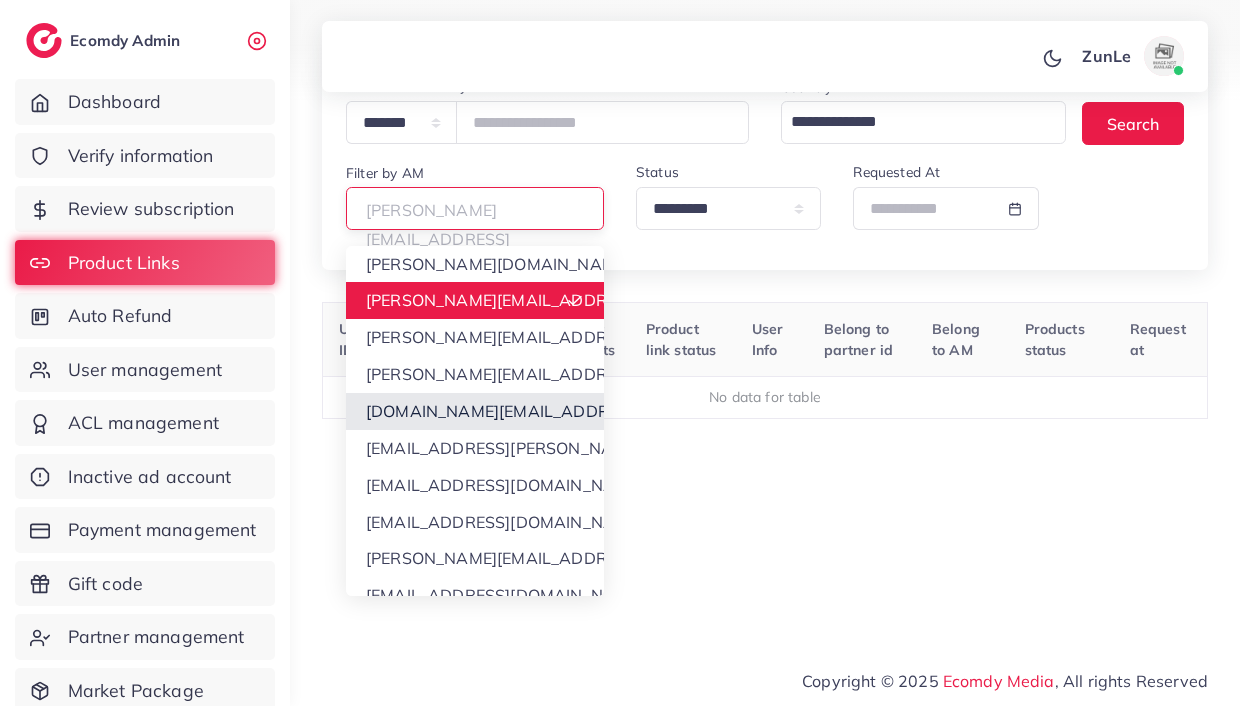scroll, scrollTop: 331, scrollLeft: 0, axis: vertical 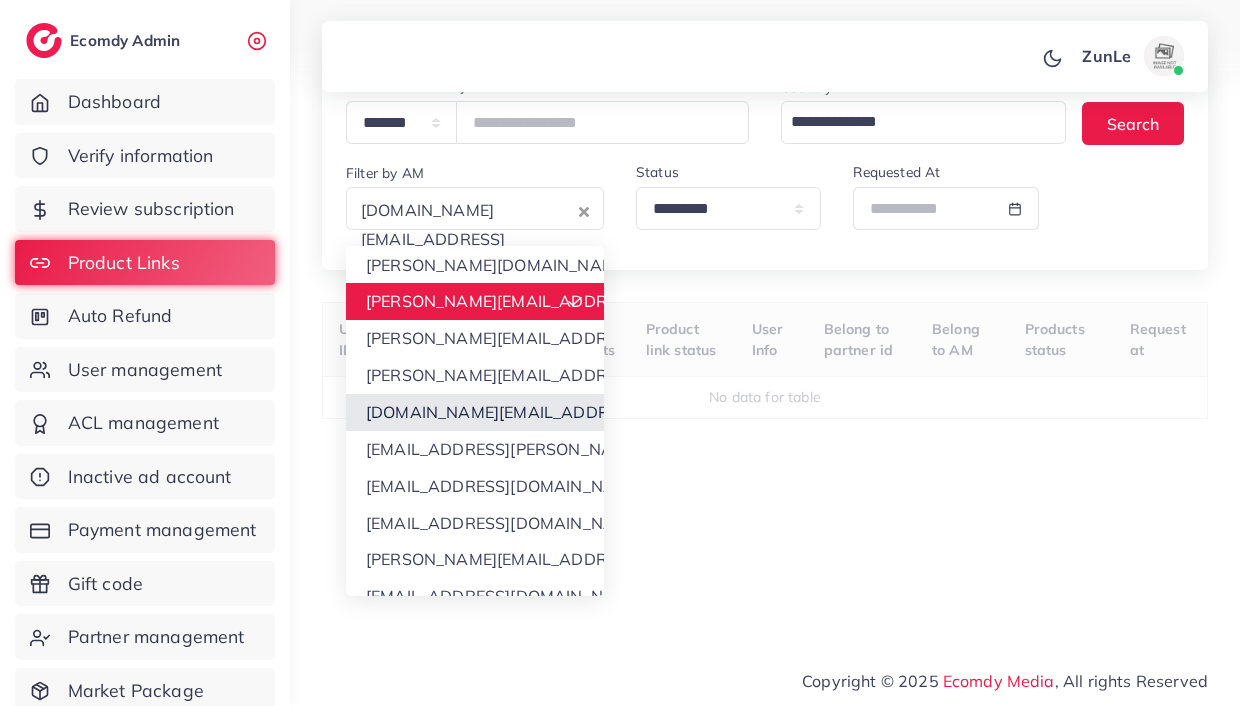 click on "**********" at bounding box center [765, 311] 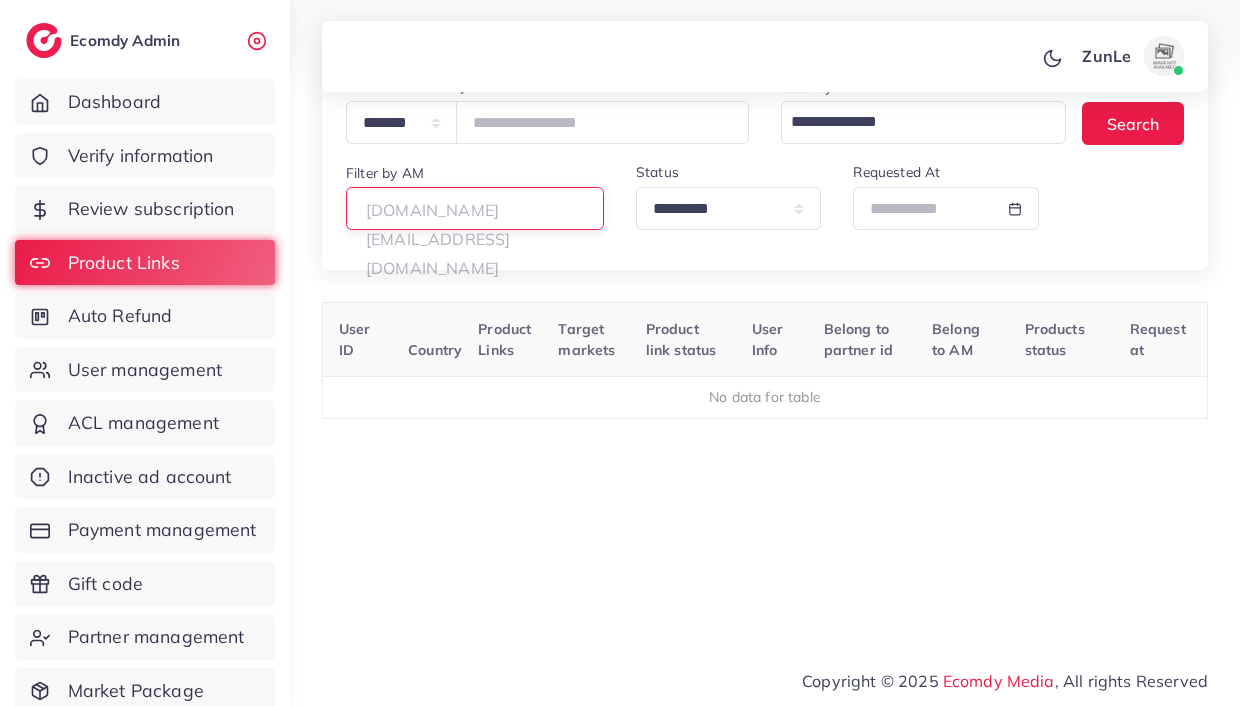 click on "vi.ngo@ecomdy.com" at bounding box center [473, 208] 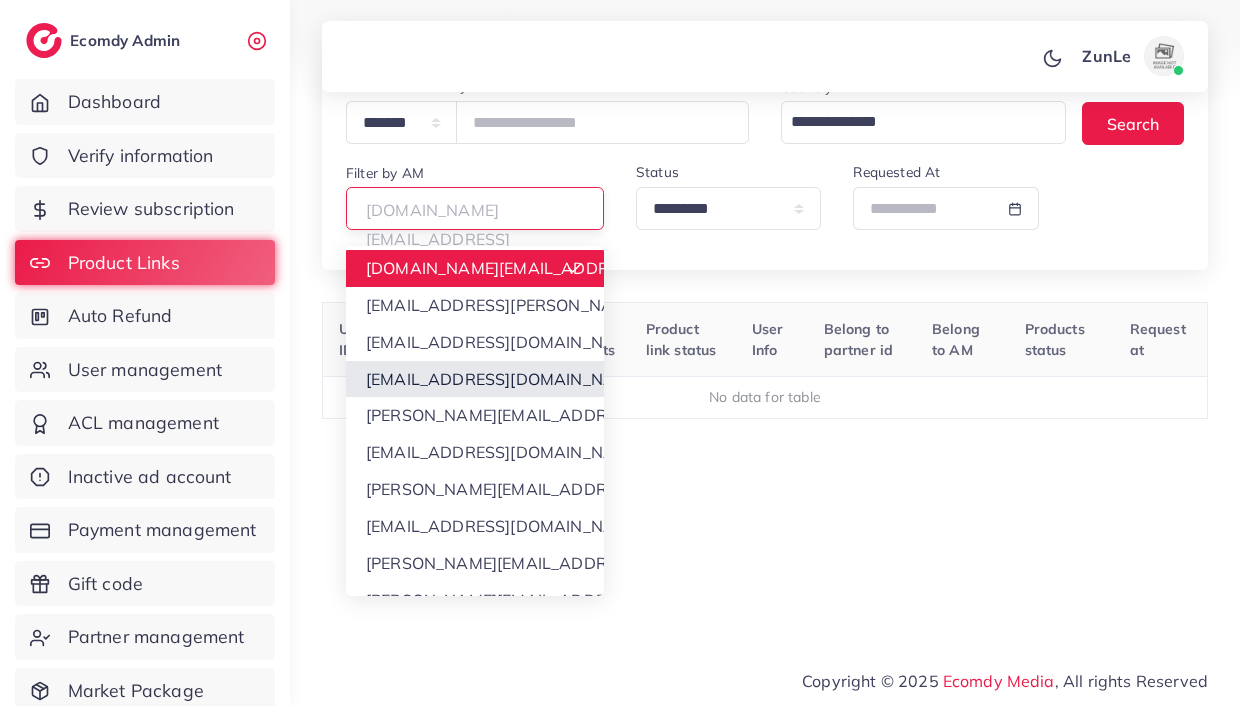 scroll, scrollTop: 477, scrollLeft: 0, axis: vertical 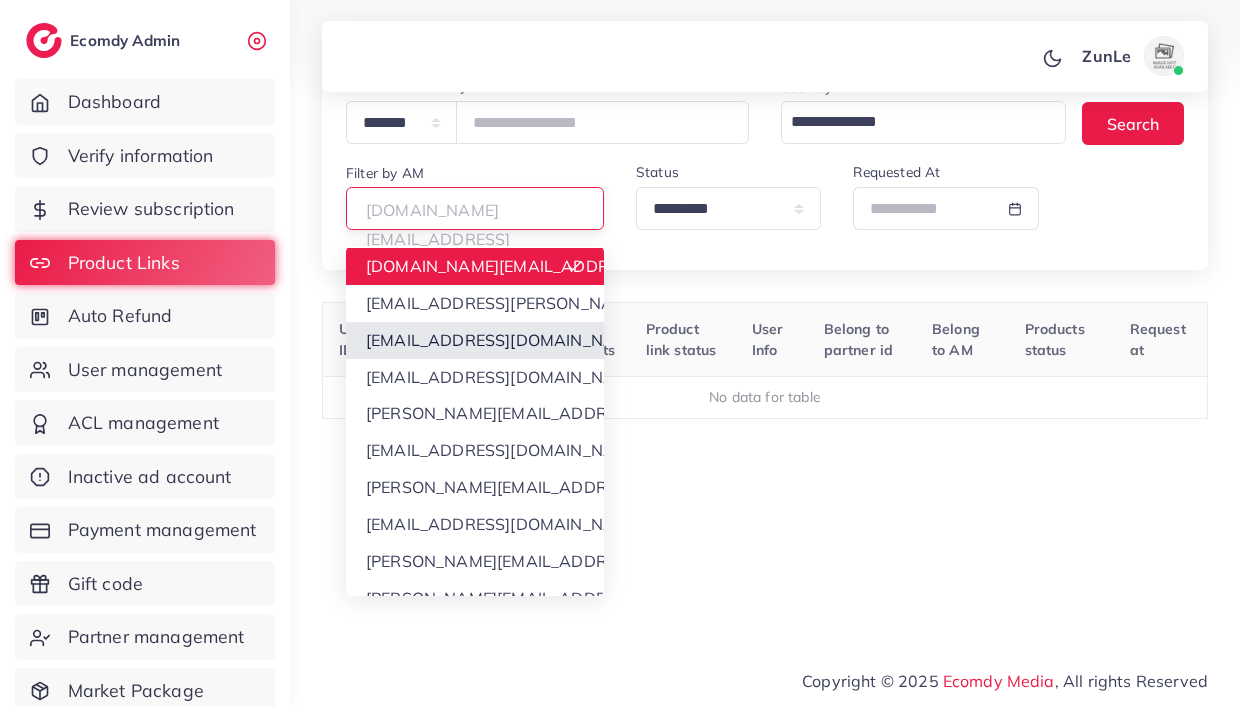 click on "**********" at bounding box center (765, 311) 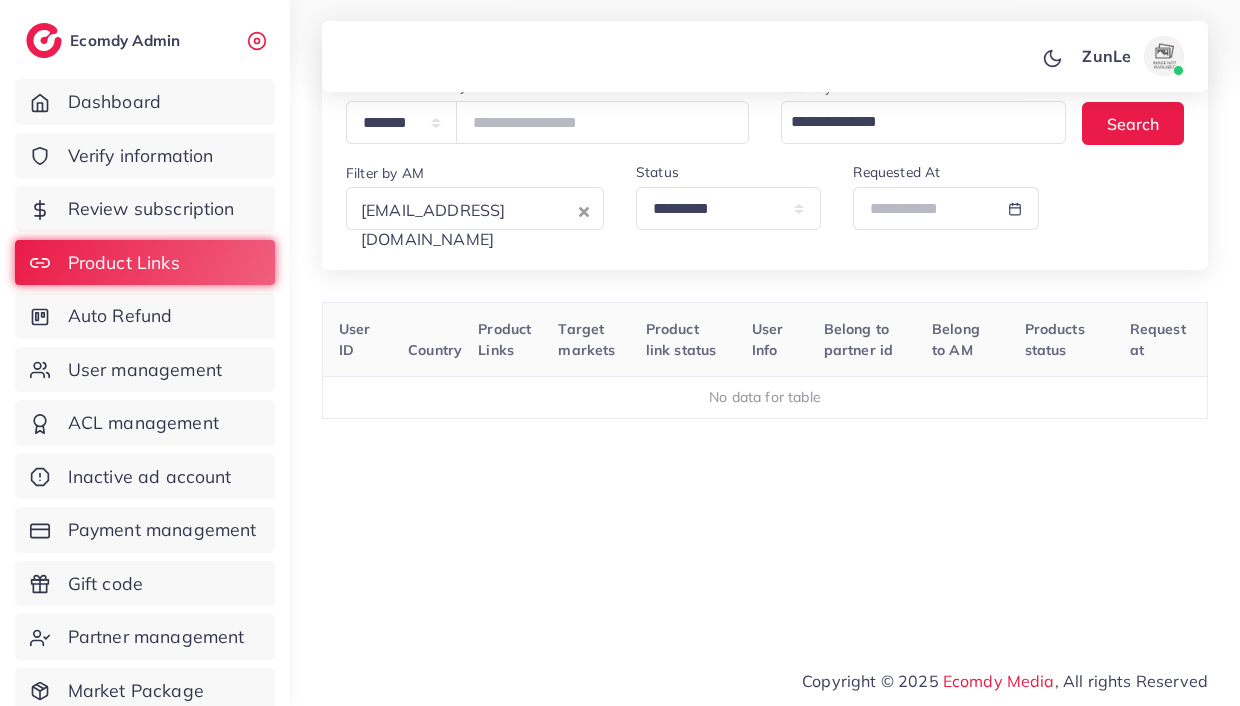 click on "ngocdung@ecomdy.com" at bounding box center [464, 208] 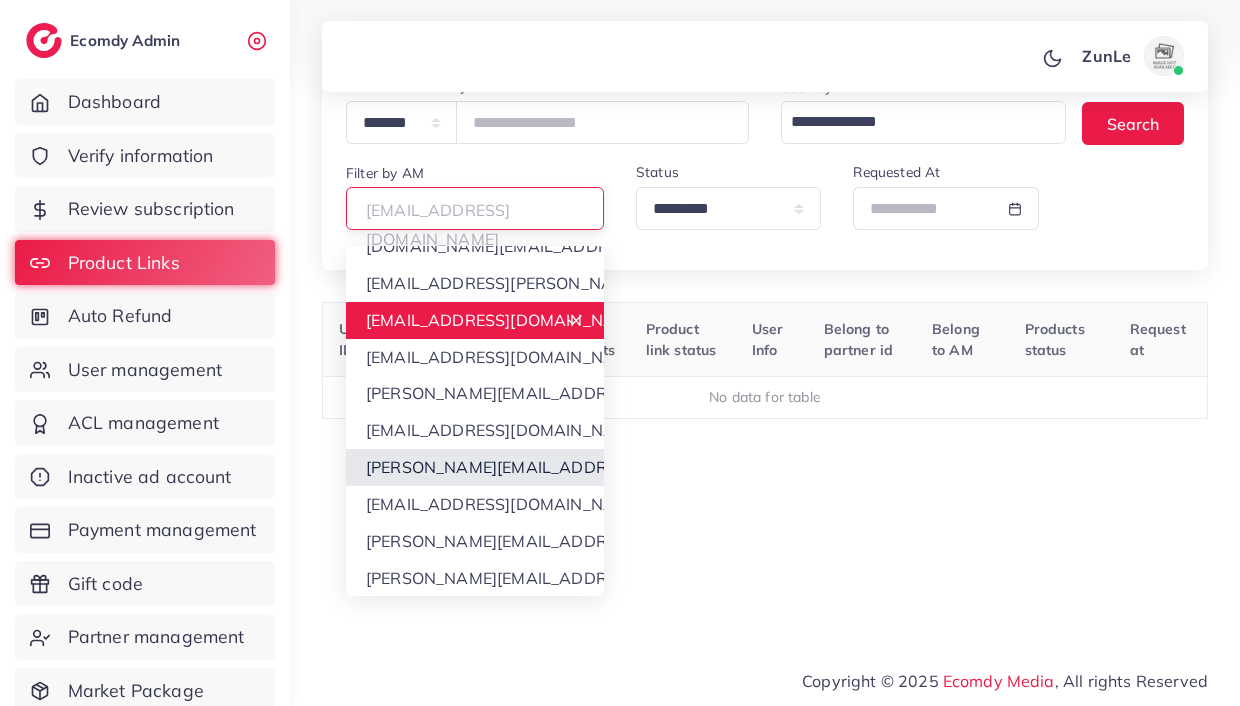 scroll, scrollTop: 505, scrollLeft: 0, axis: vertical 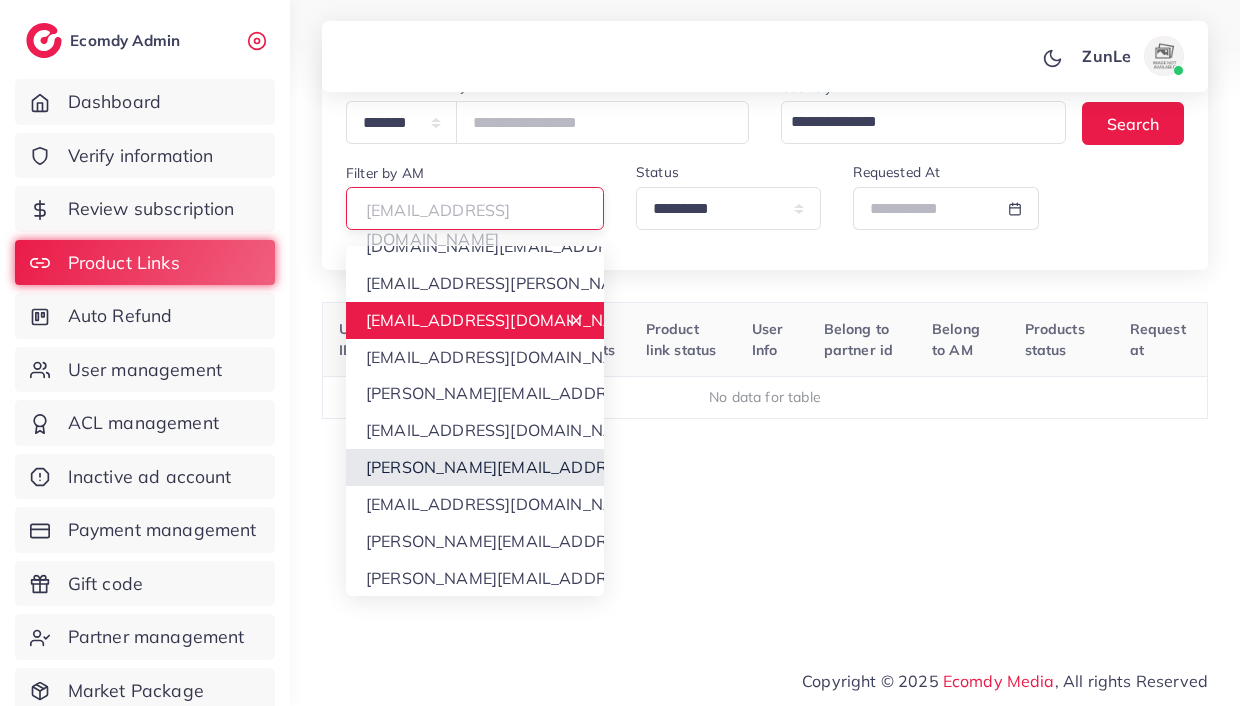 click on "**********" at bounding box center (765, 311) 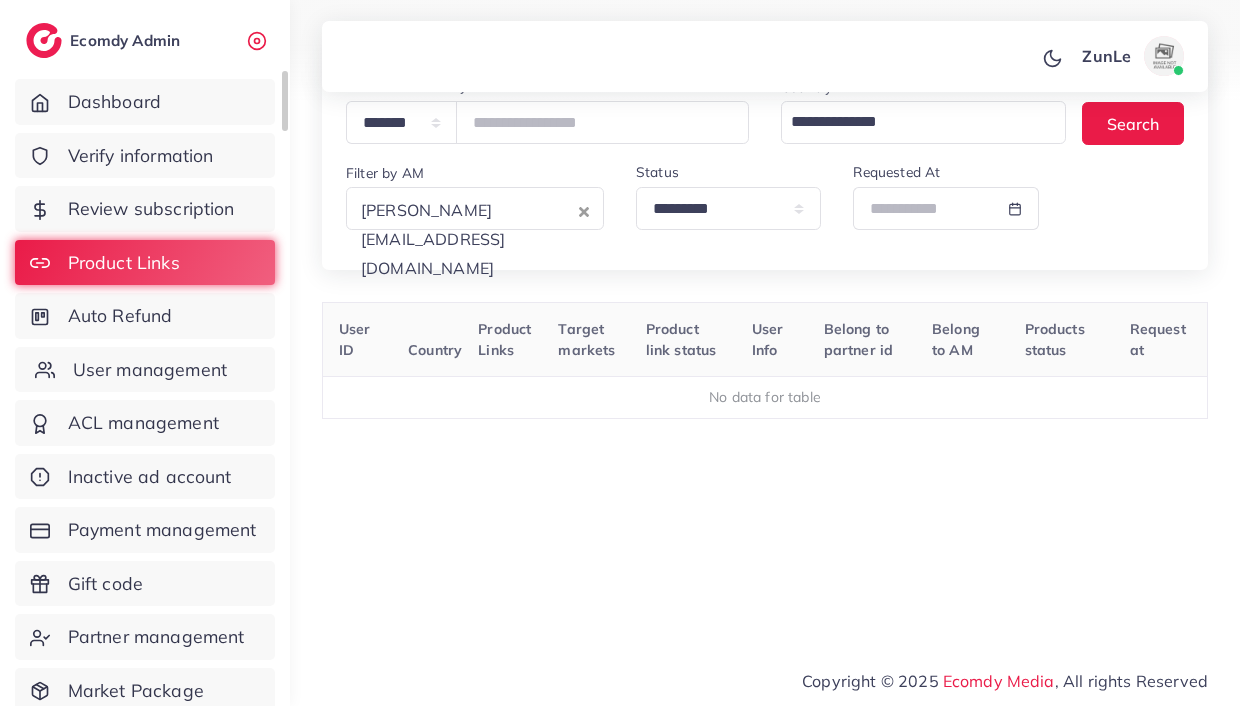 click on "User management" at bounding box center [145, 370] 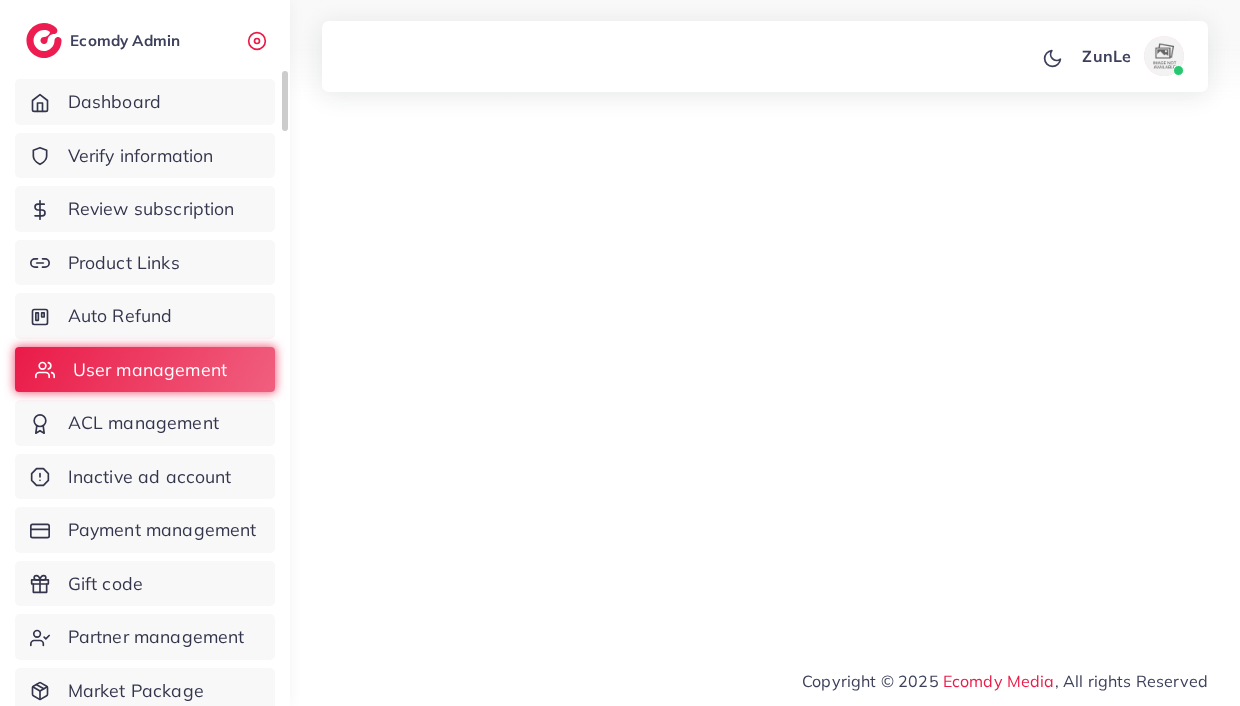 scroll, scrollTop: 0, scrollLeft: 0, axis: both 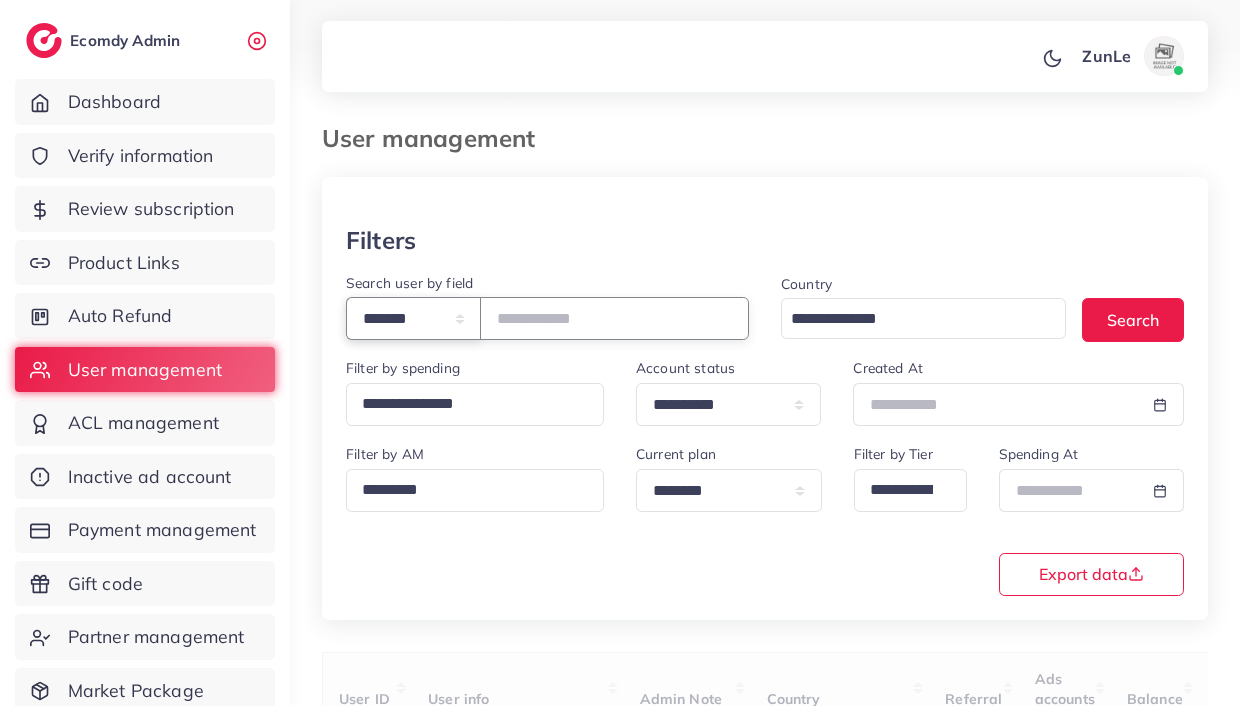 click on "**********" at bounding box center (413, 318) 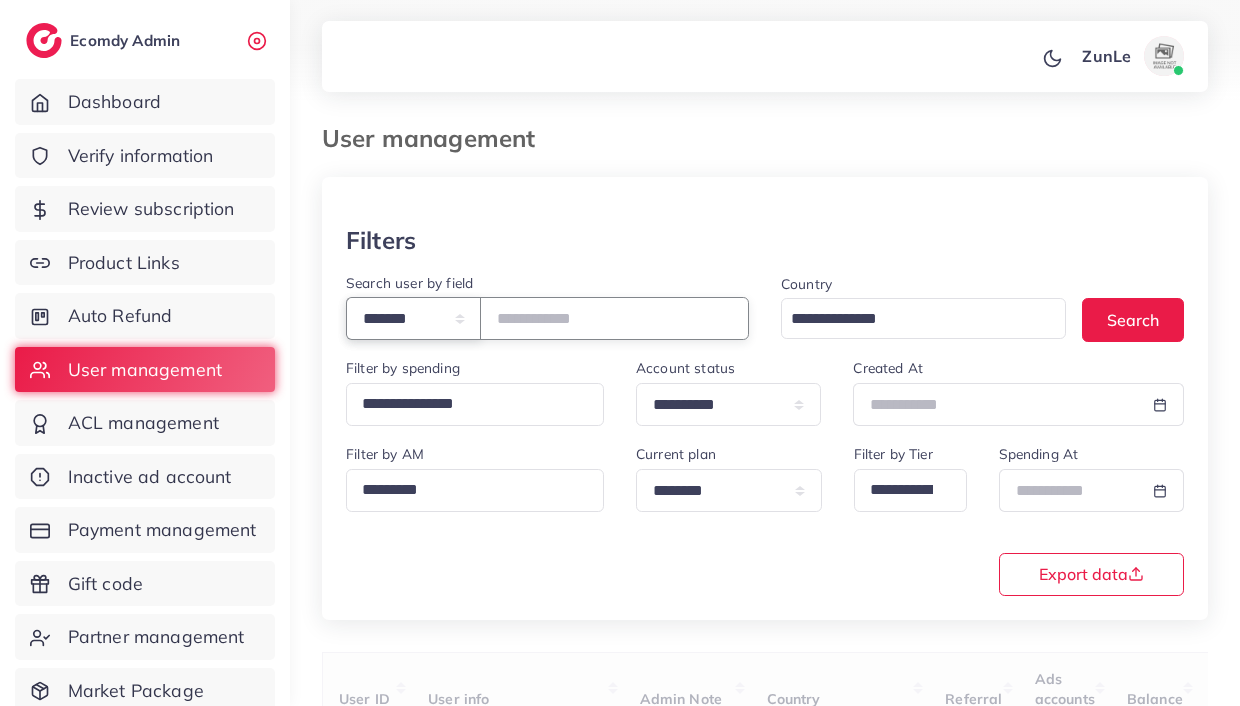 select on "*****" 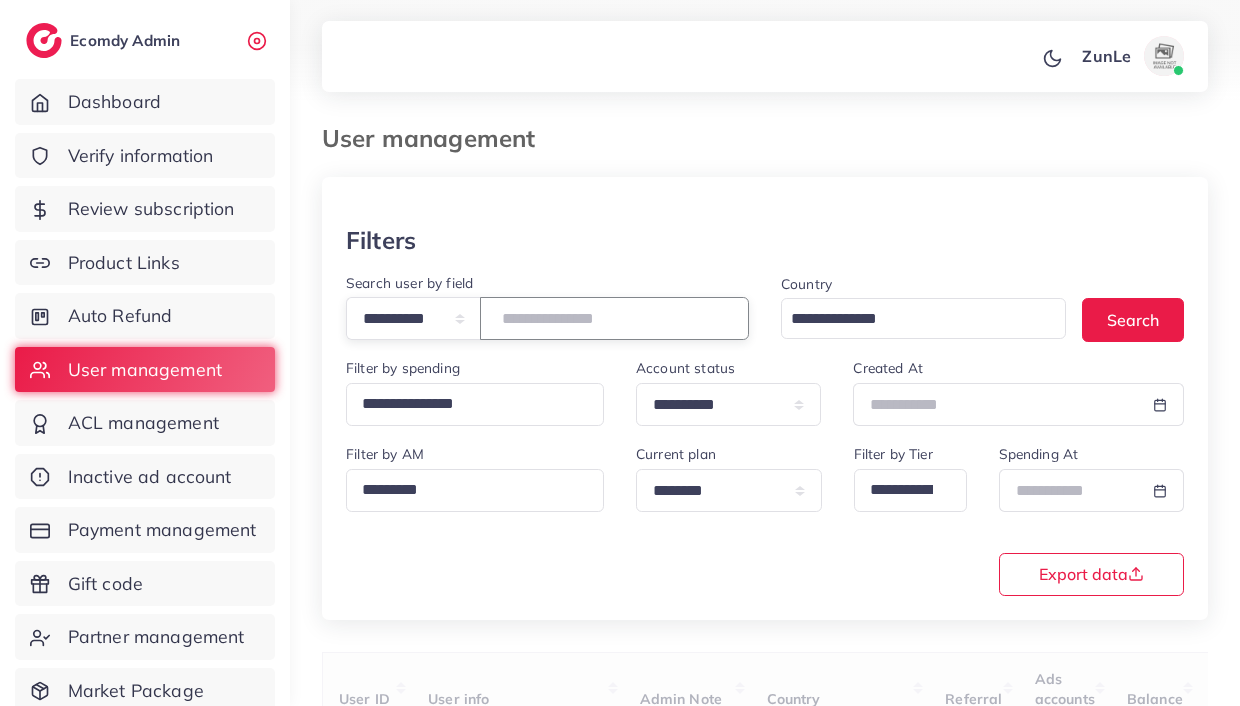 click at bounding box center (614, 318) 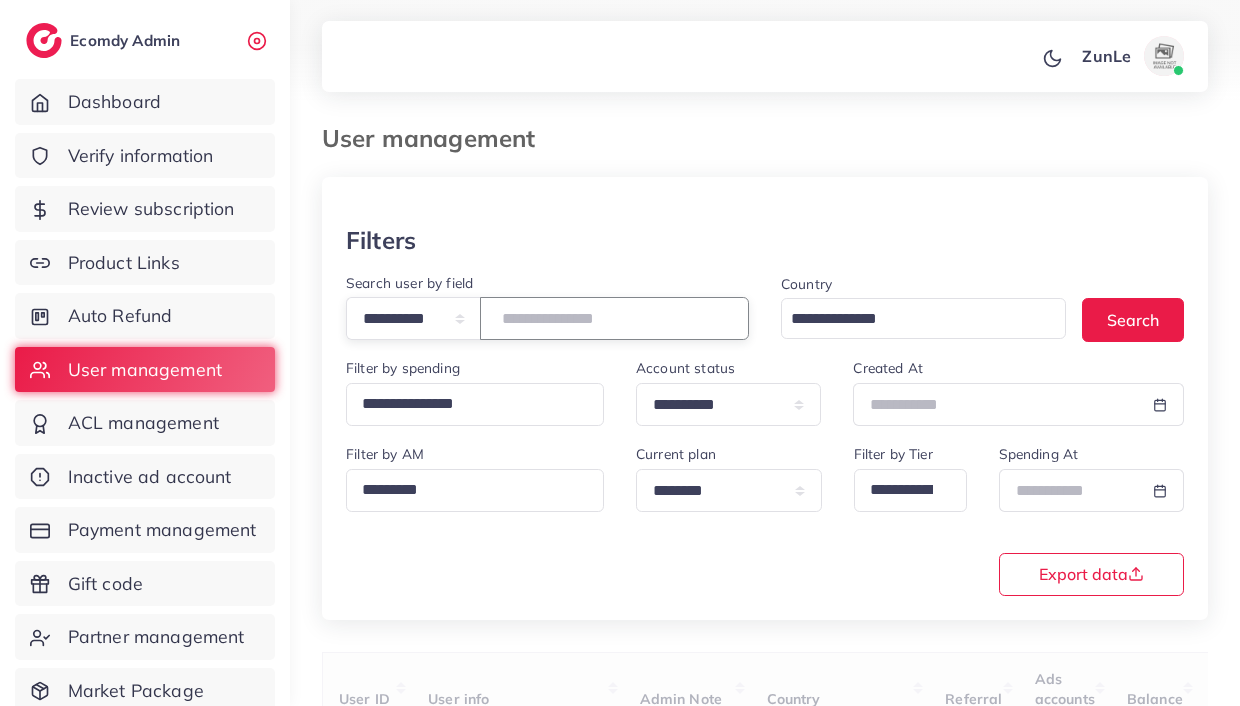 paste on "**********" 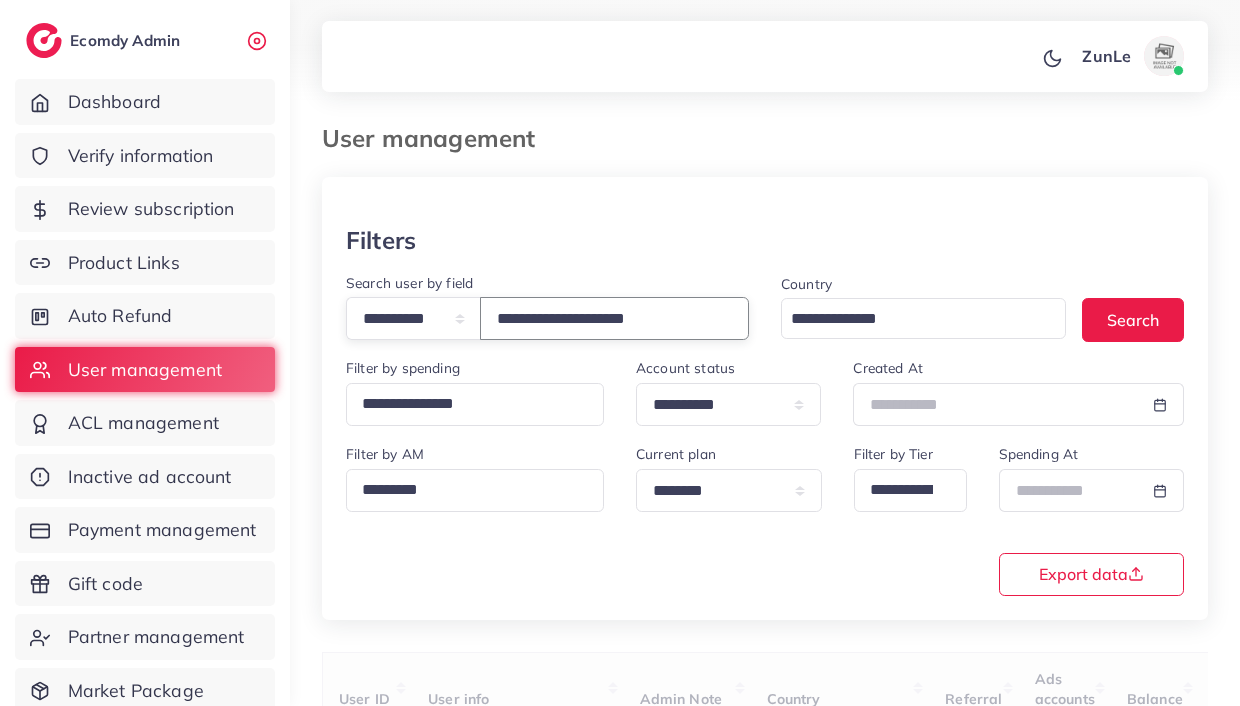 type on "**********" 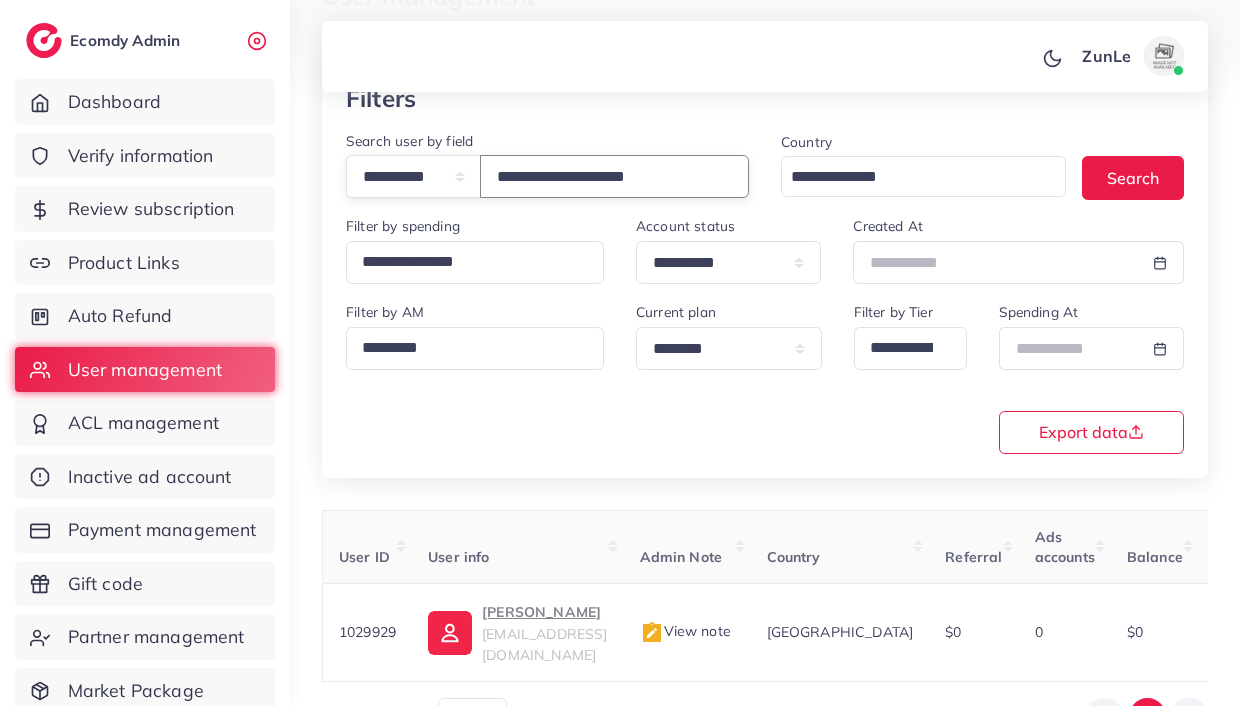 scroll, scrollTop: 253, scrollLeft: 0, axis: vertical 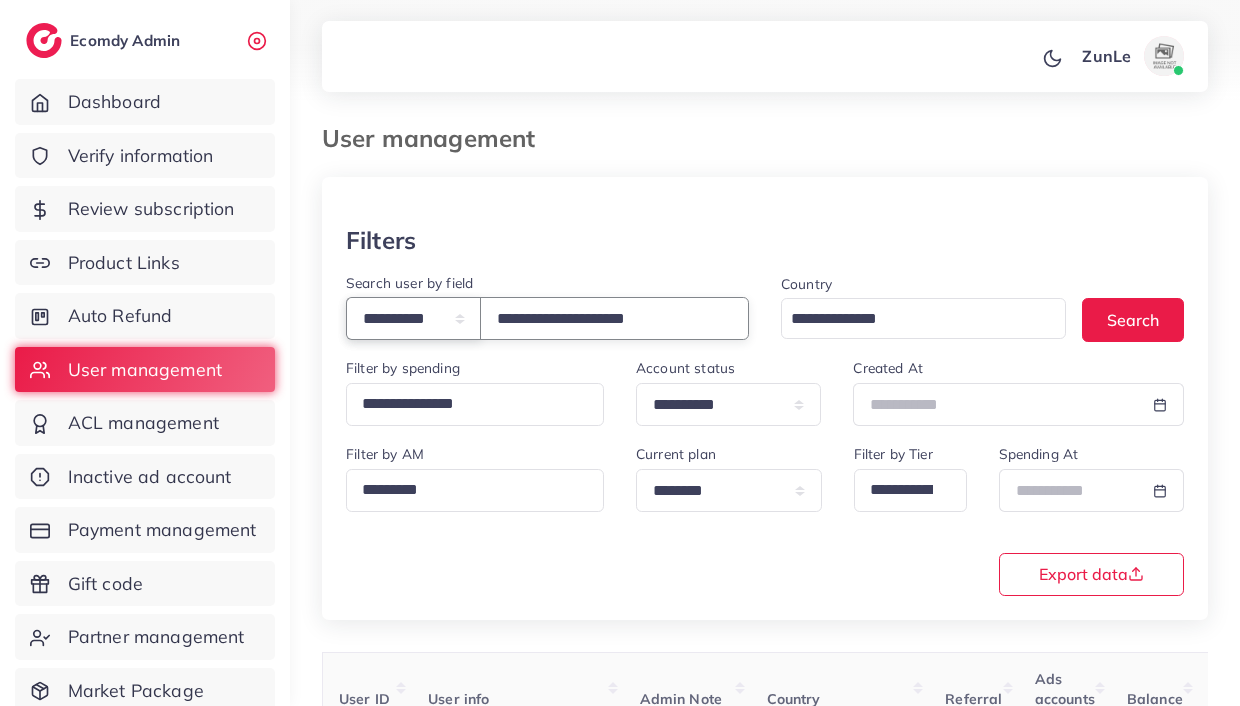 click on "**********" at bounding box center [413, 318] 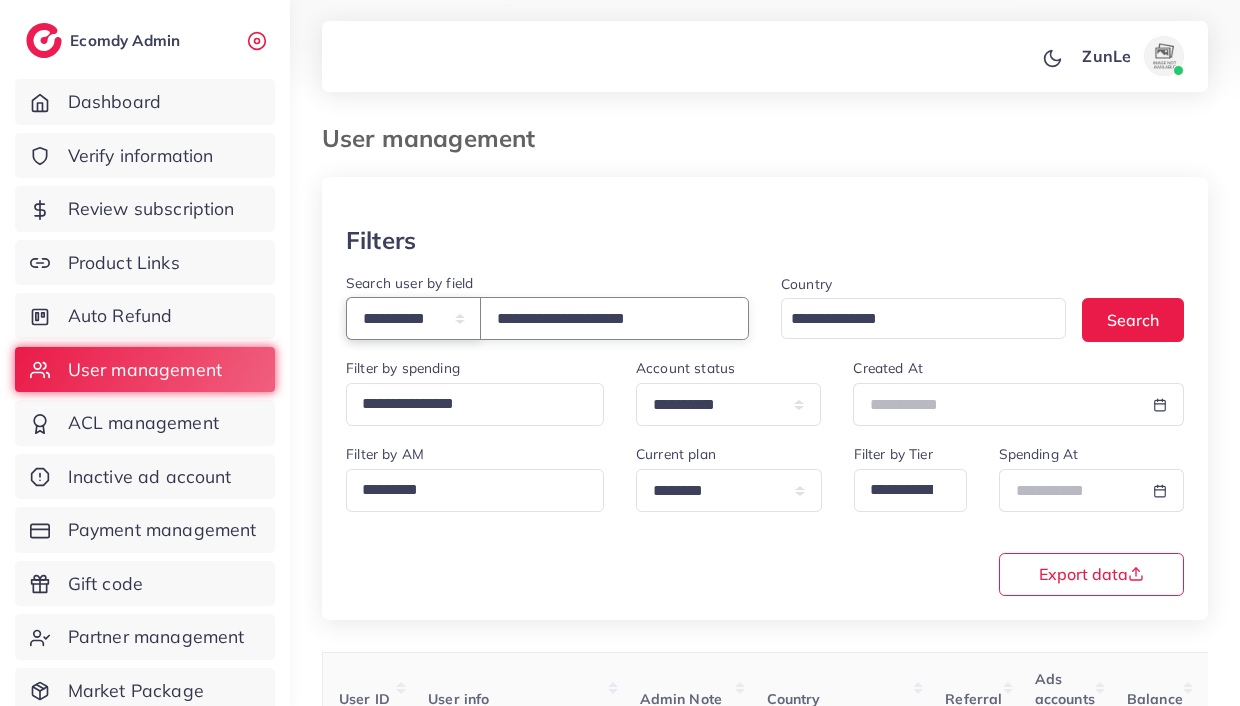 select on "**********" 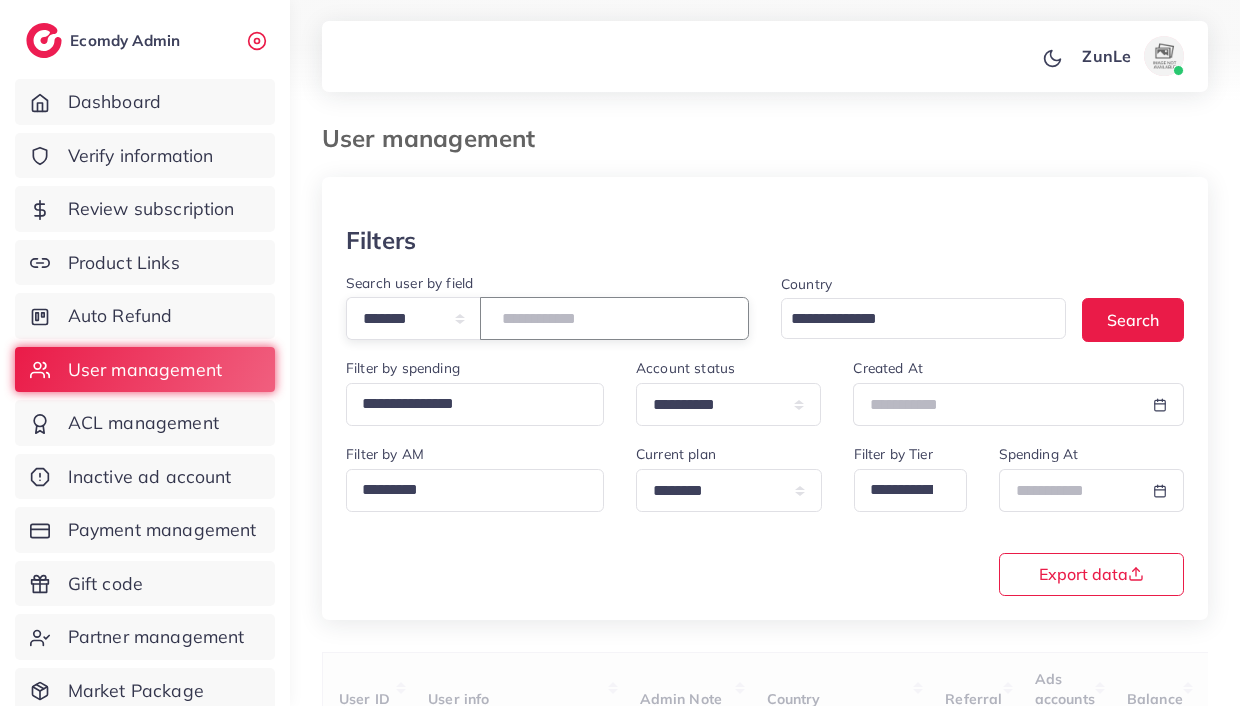 click on "**********" at bounding box center (614, 318) 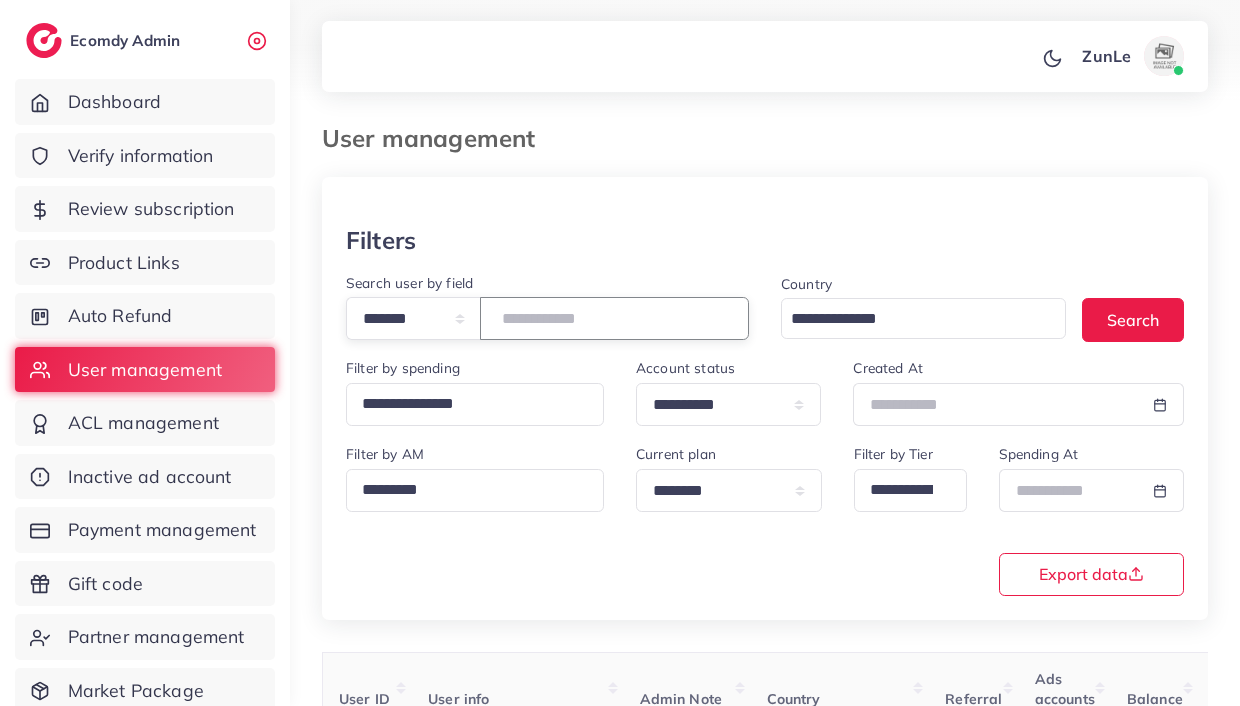 type on "*******" 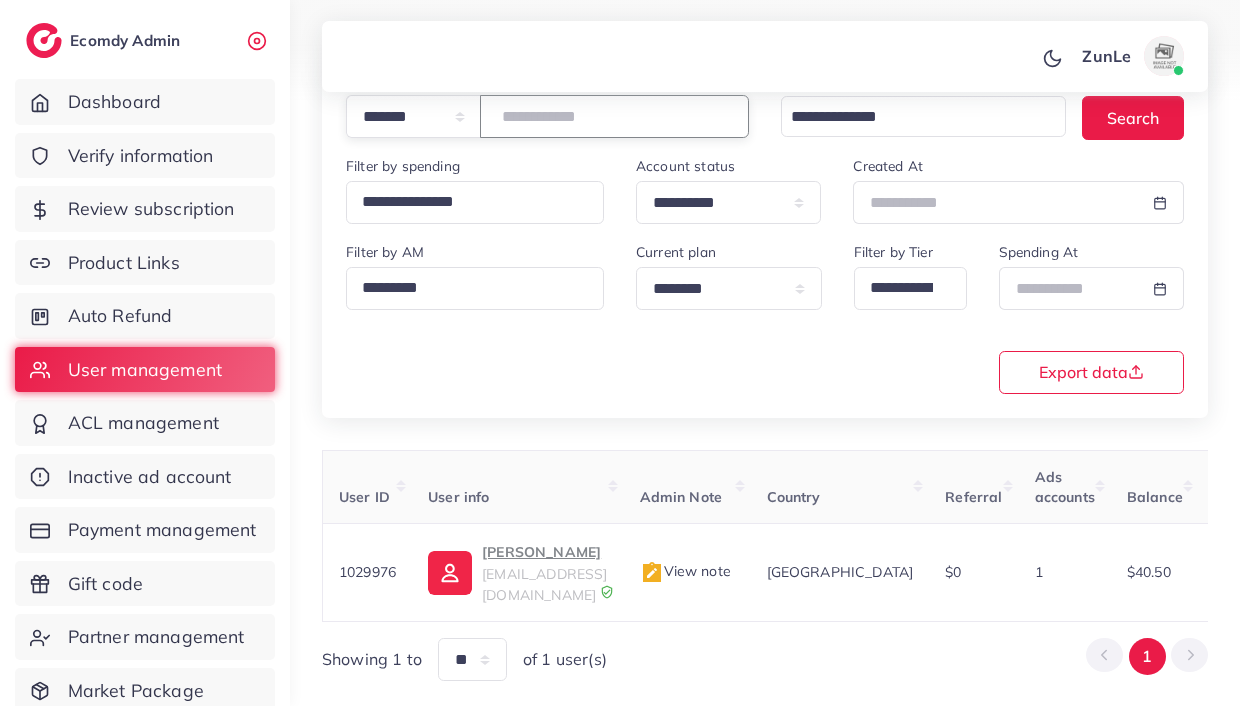 scroll, scrollTop: 253, scrollLeft: 0, axis: vertical 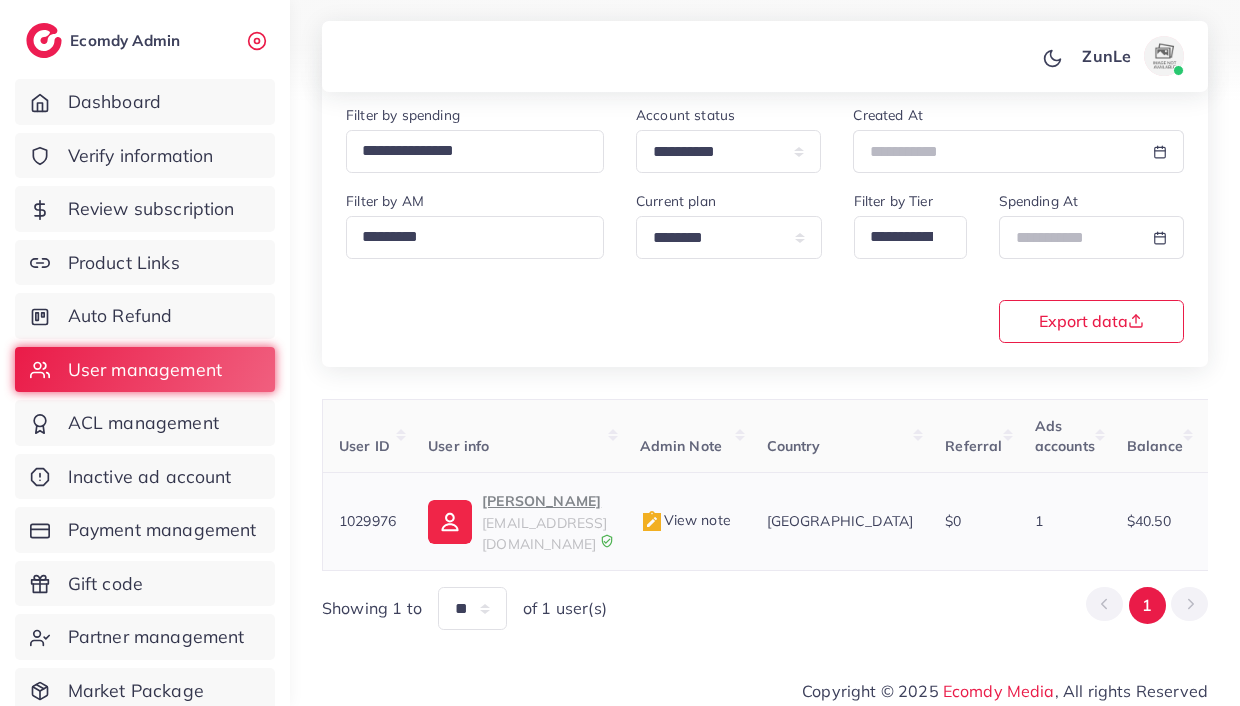 click on "elitemall666@gmail.com" at bounding box center [544, 533] 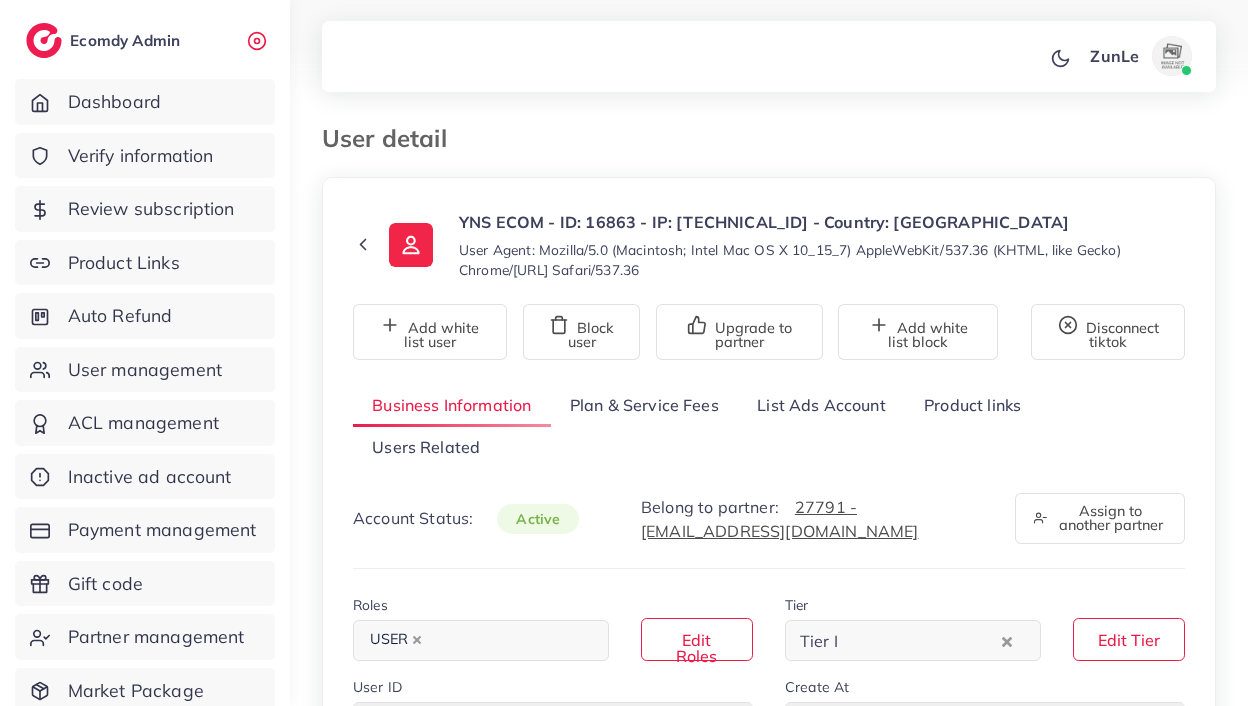select on "**********" 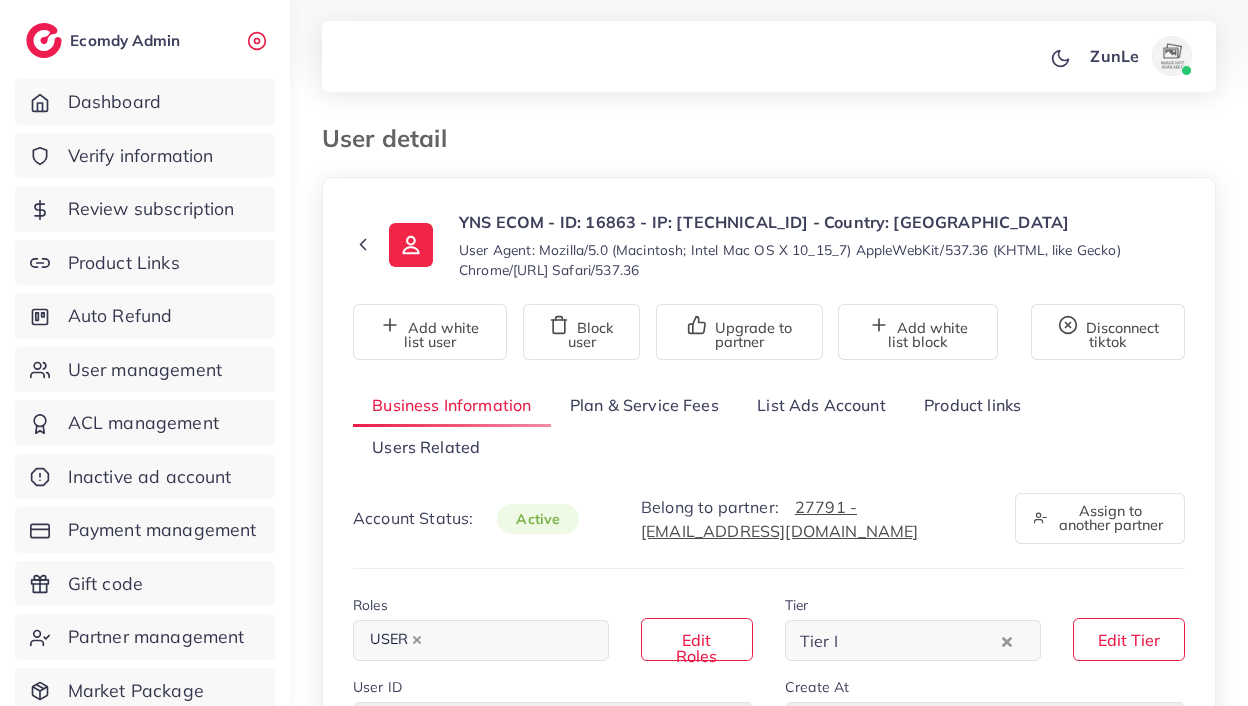 select on "*****" 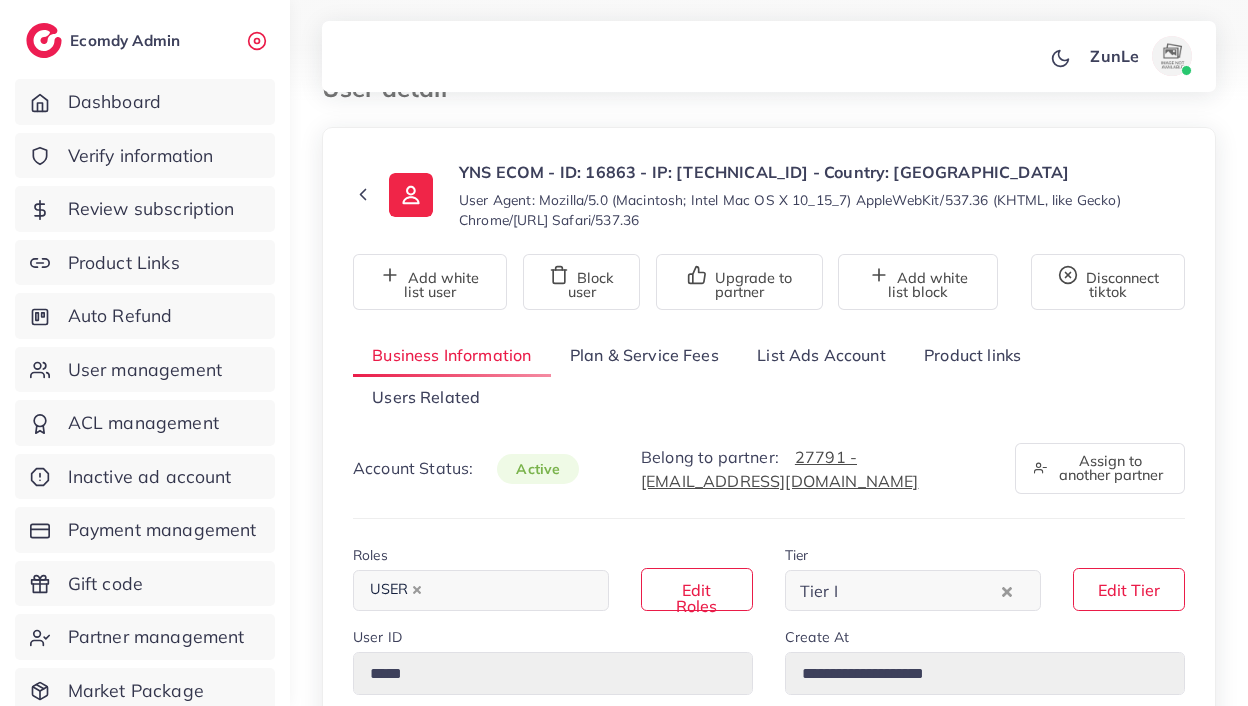 scroll, scrollTop: 52, scrollLeft: 0, axis: vertical 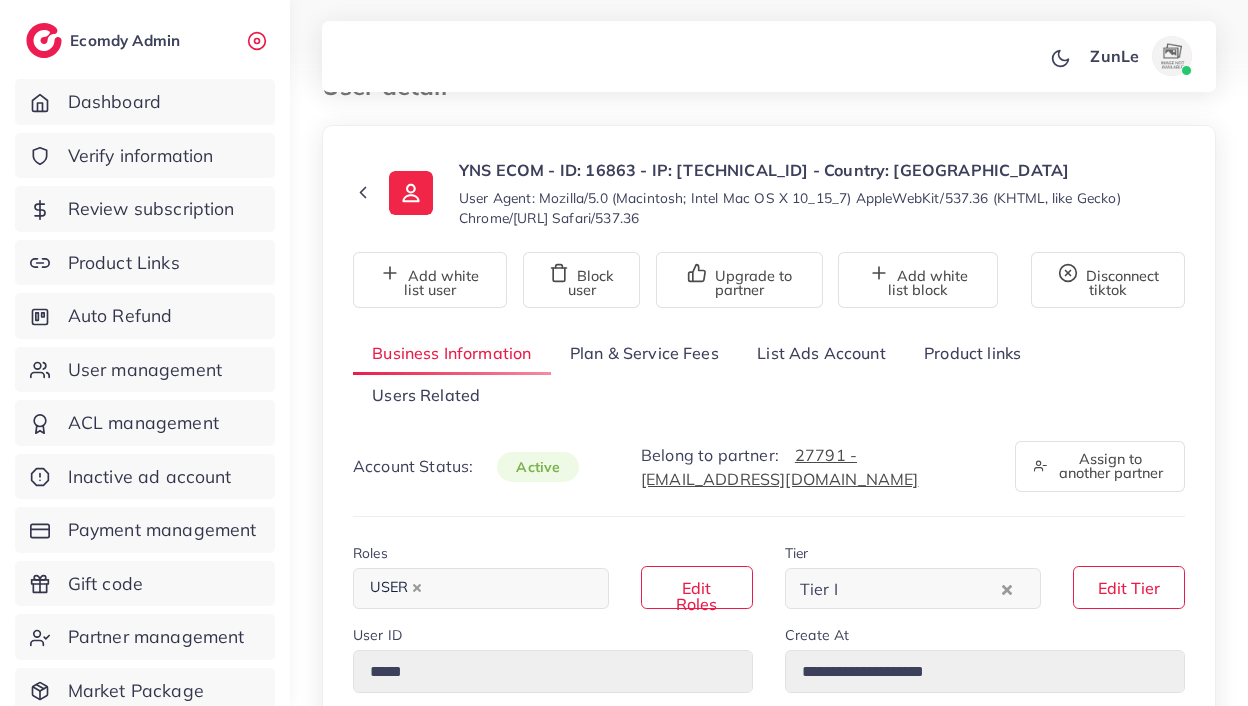 click on "Plan & Service Fees" at bounding box center [644, 353] 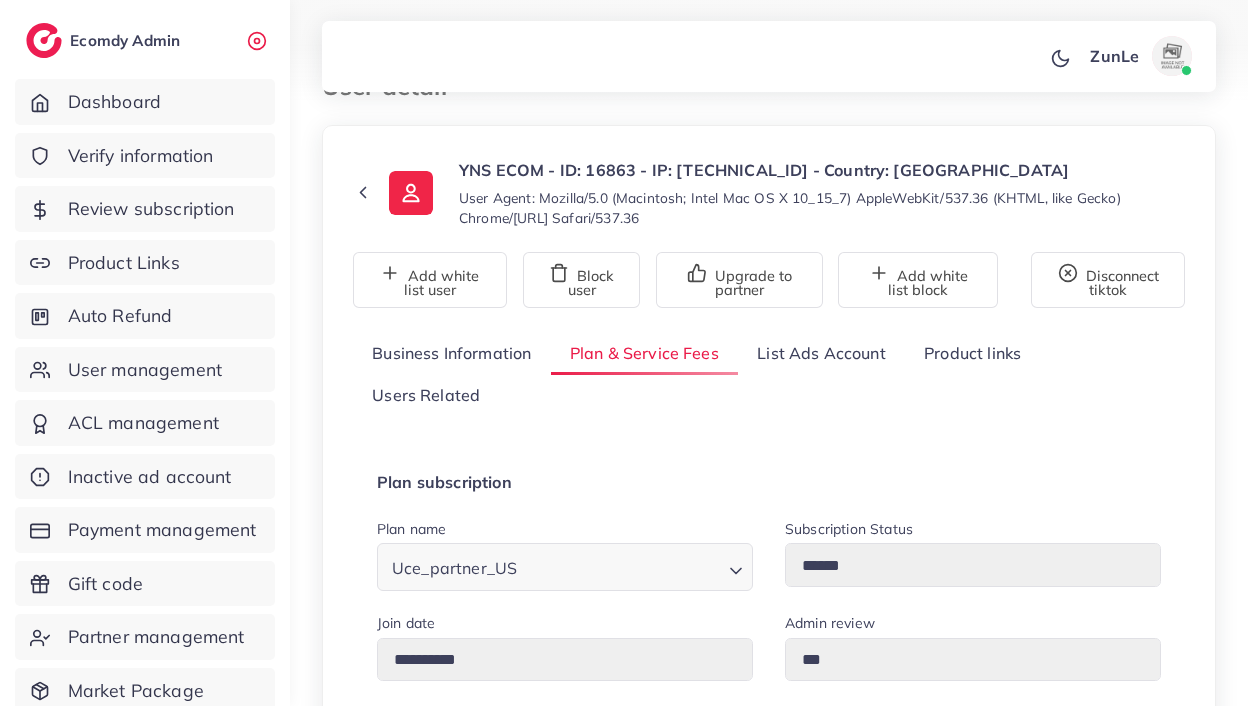 click on "List Ads Account" at bounding box center (821, 353) 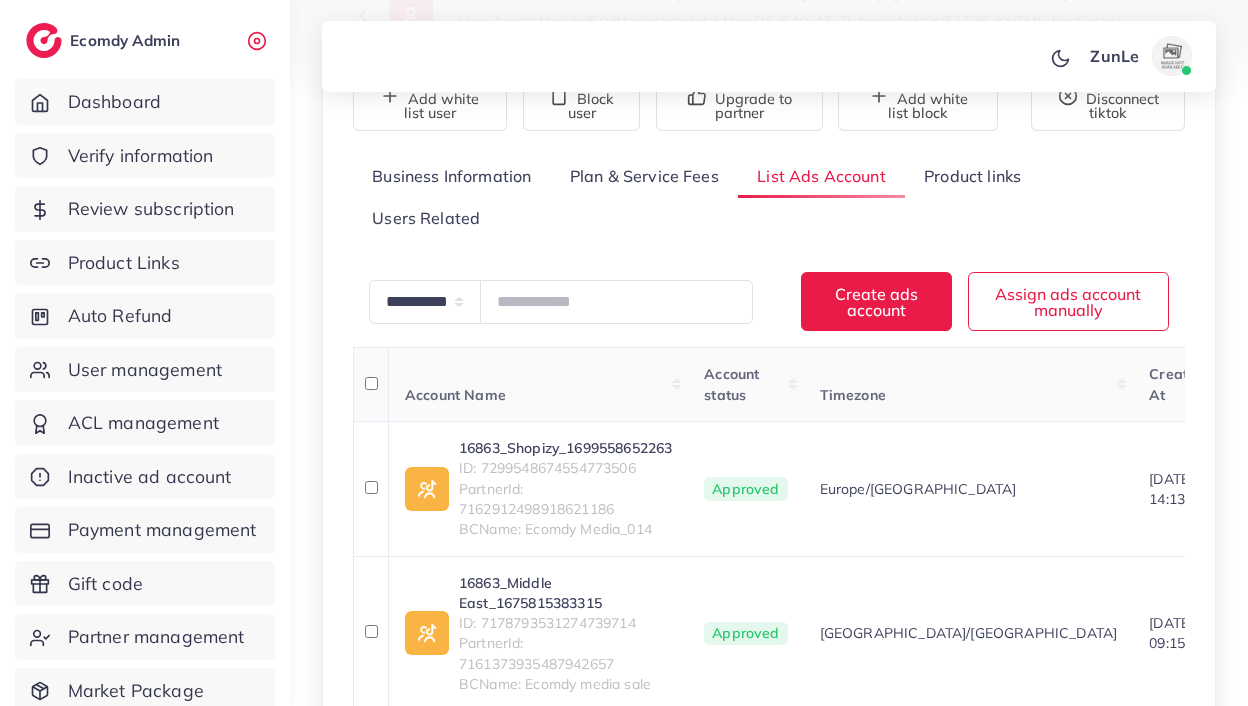 scroll, scrollTop: 230, scrollLeft: 0, axis: vertical 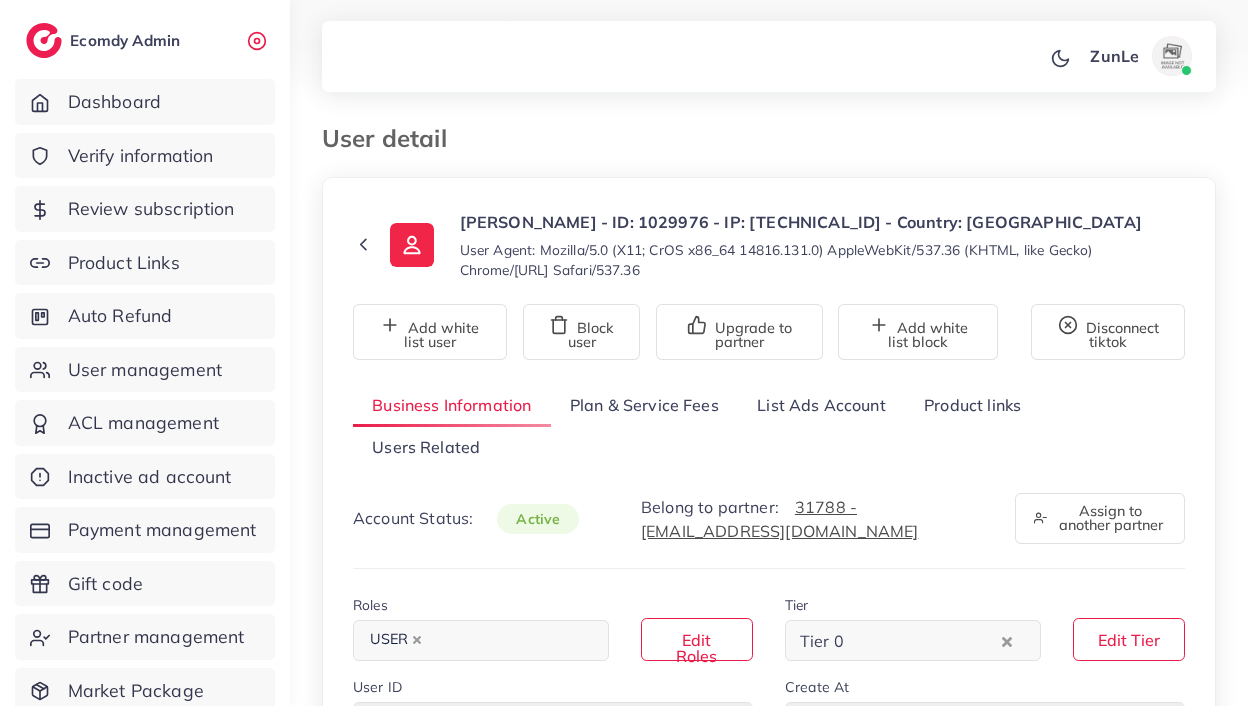 select on "********" 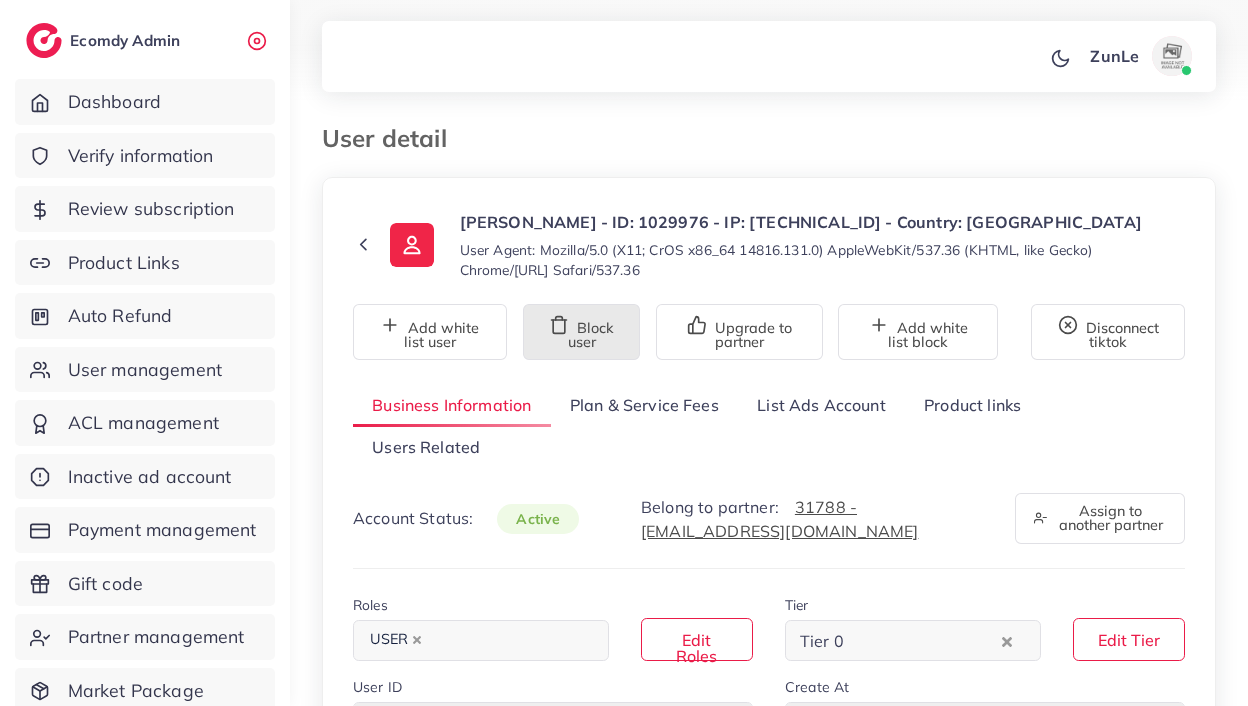 scroll, scrollTop: 0, scrollLeft: 0, axis: both 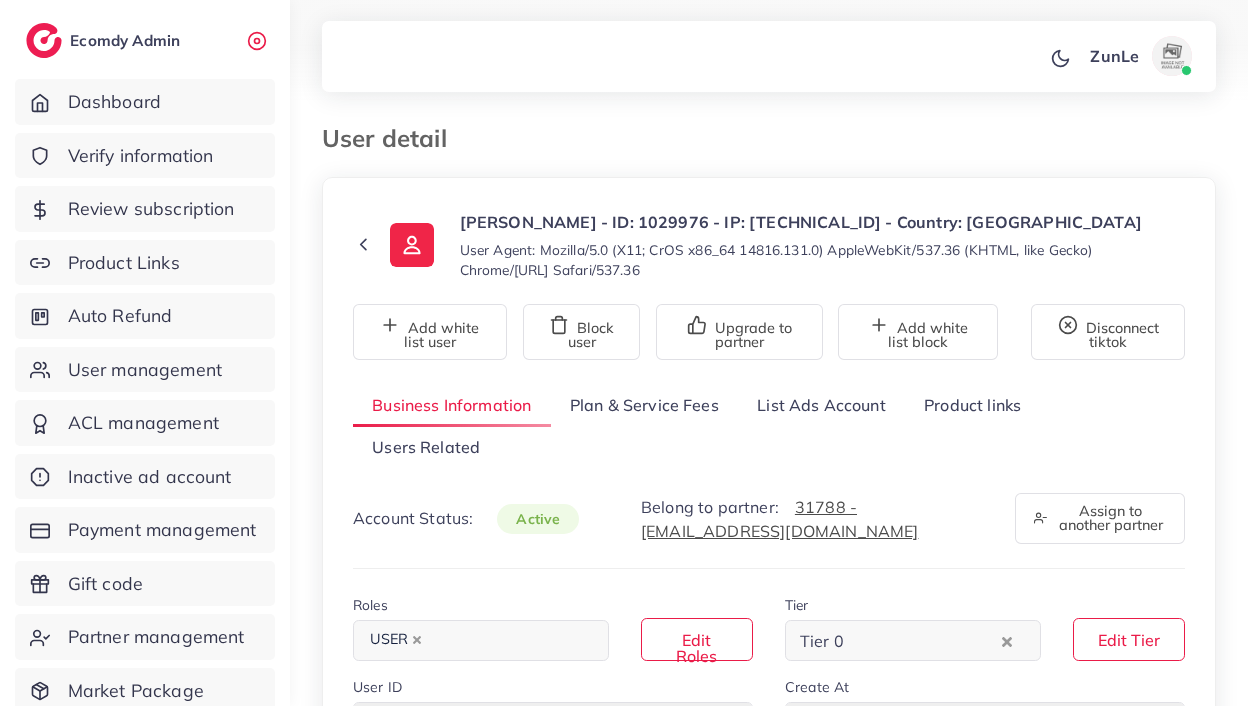 click on "Plan & Service Fees" at bounding box center [644, 405] 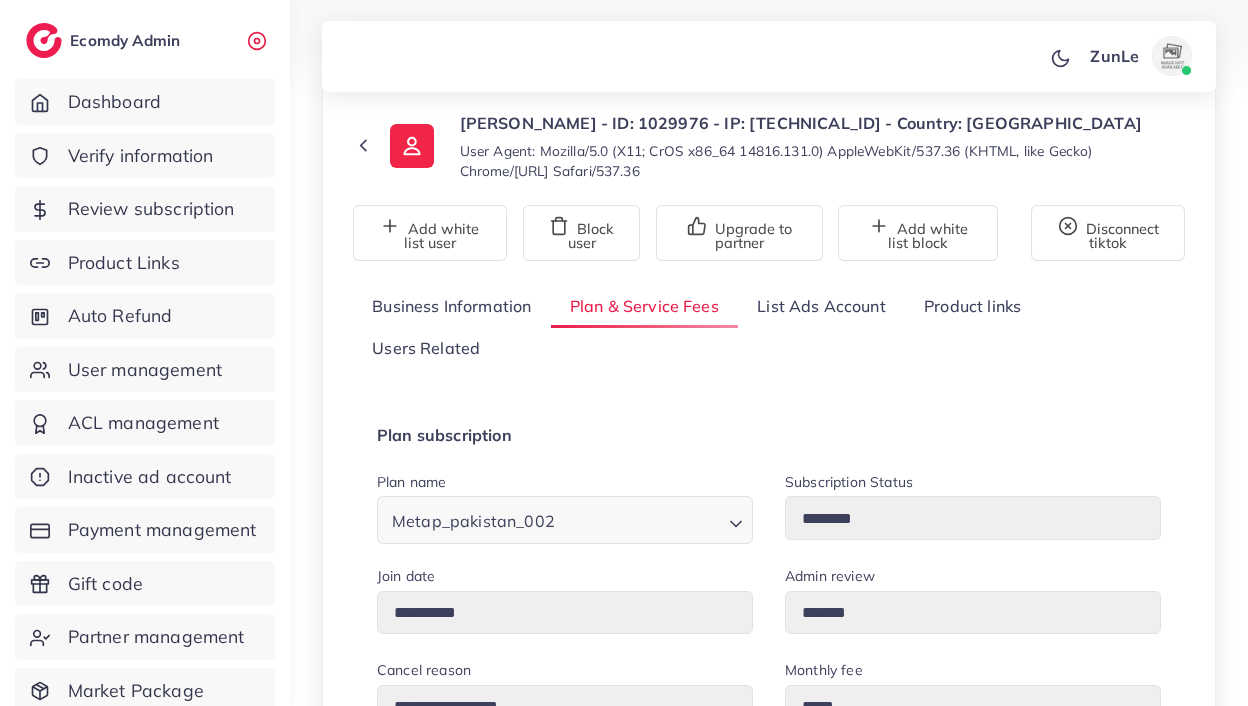 scroll, scrollTop: 104, scrollLeft: 0, axis: vertical 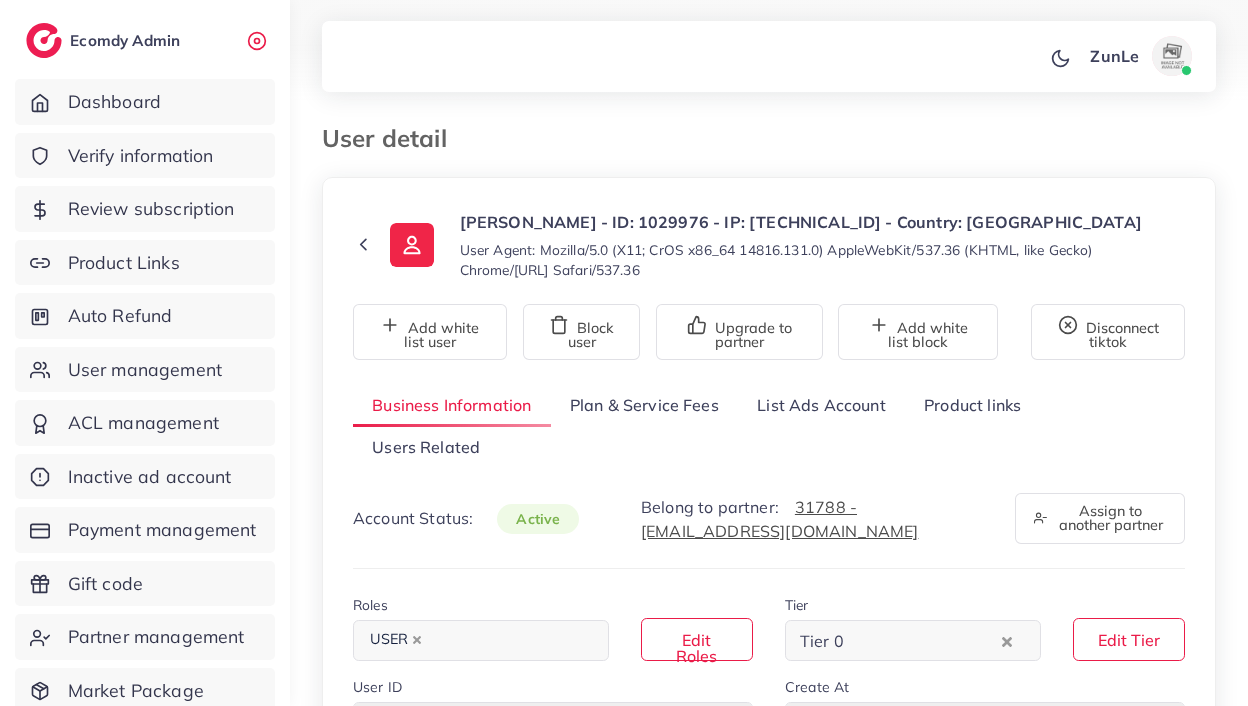 select on "********" 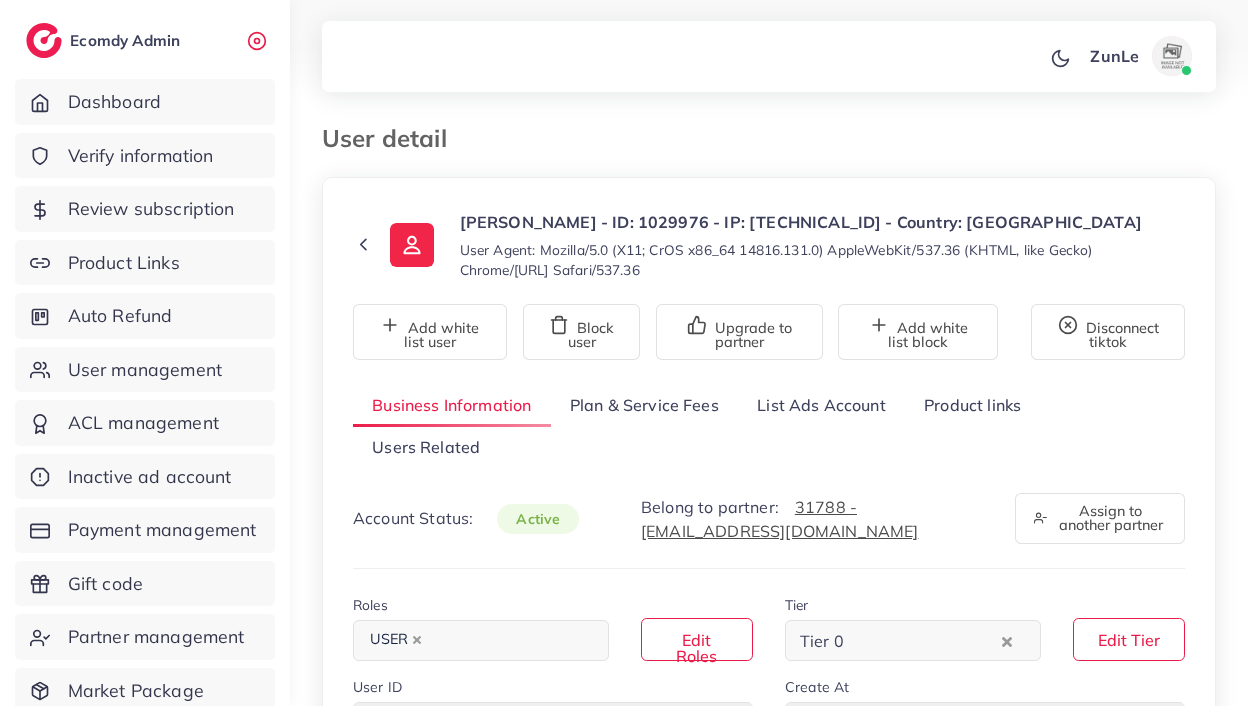 scroll, scrollTop: 0, scrollLeft: 0, axis: both 